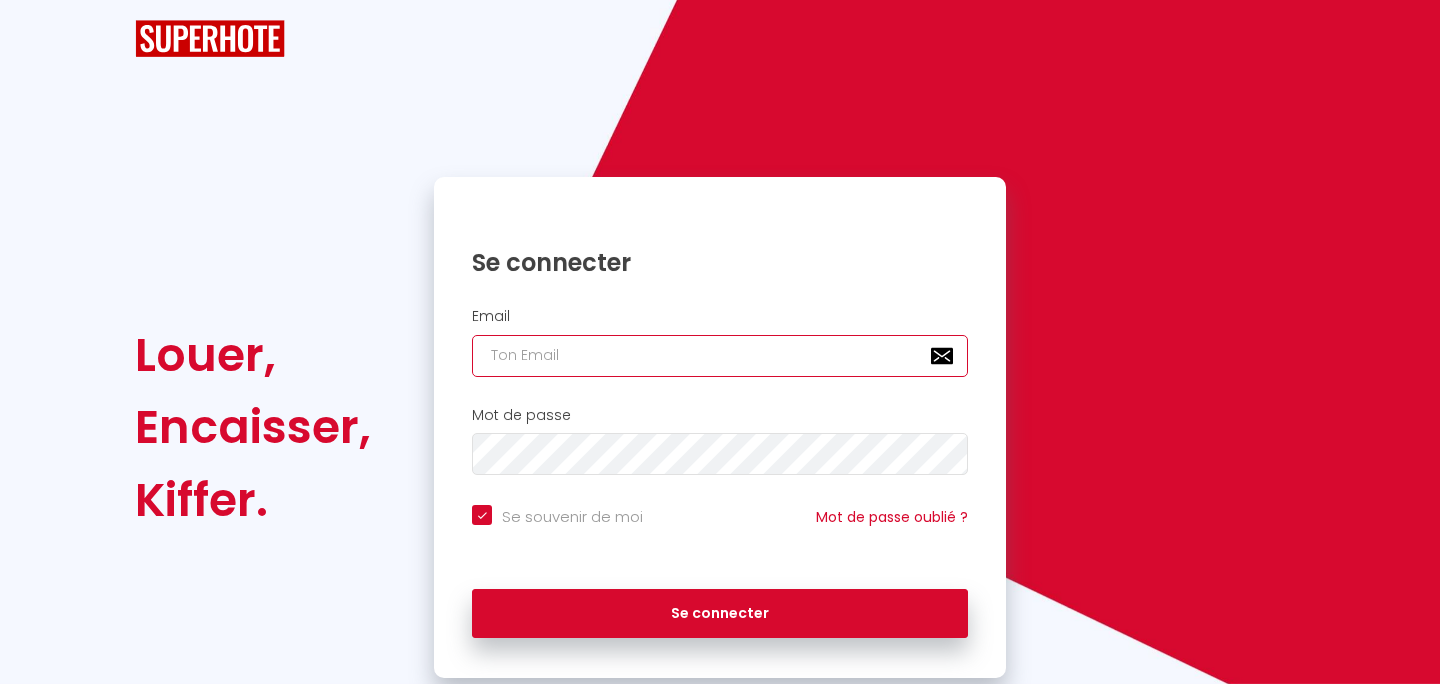 click at bounding box center (720, 356) 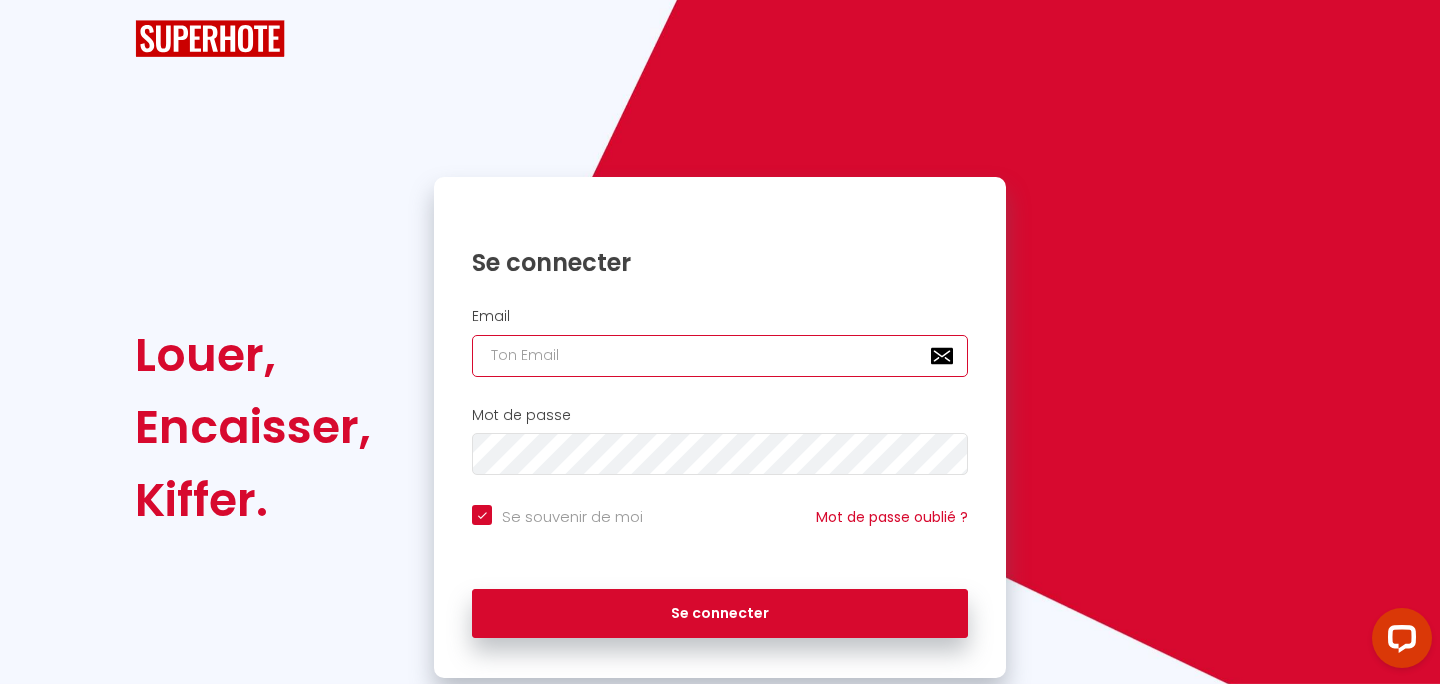 scroll, scrollTop: 0, scrollLeft: 0, axis: both 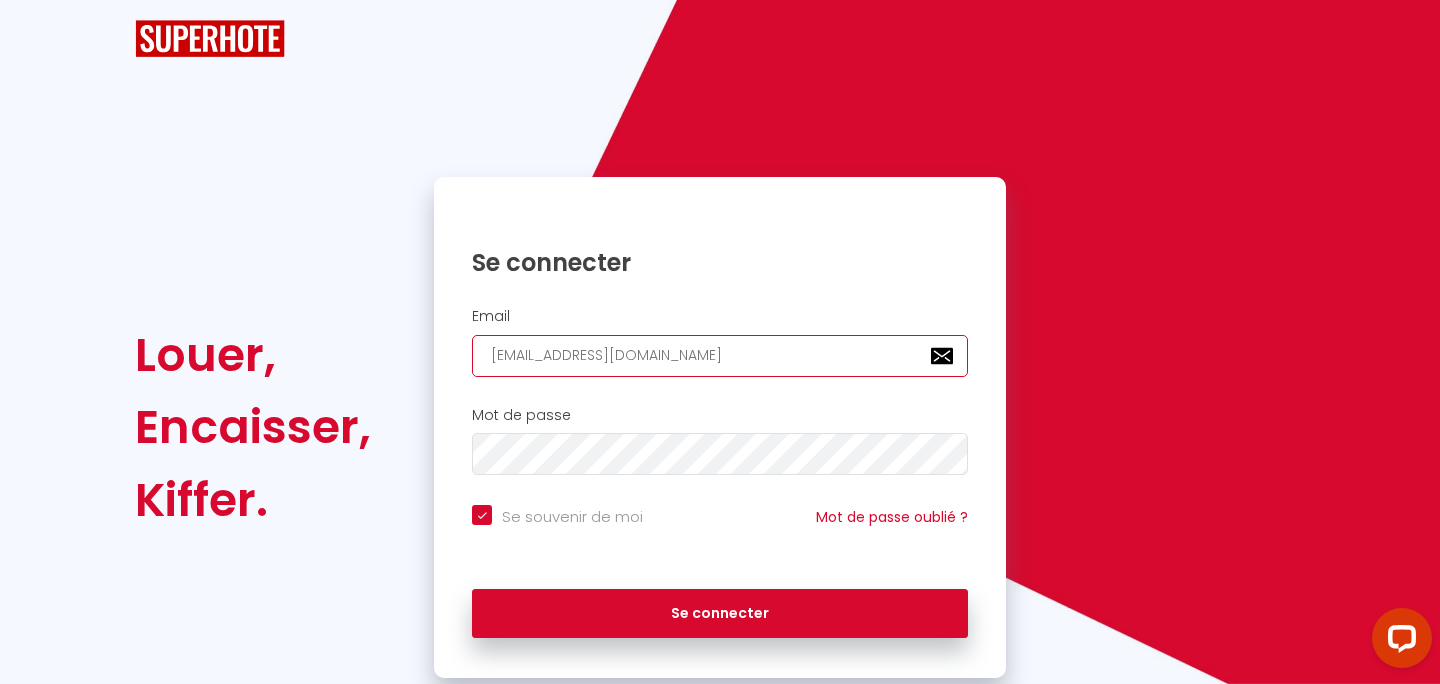 checkbox on "true" 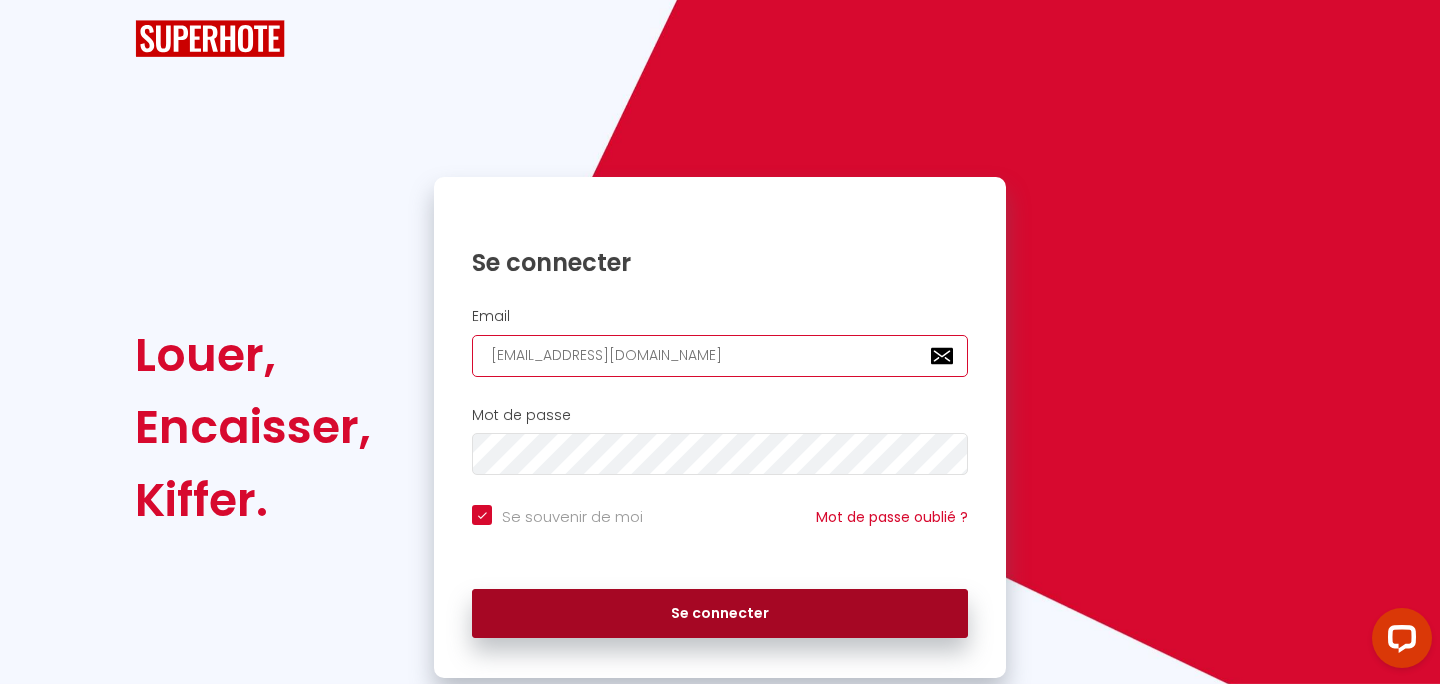 type on "[EMAIL_ADDRESS][DOMAIN_NAME]" 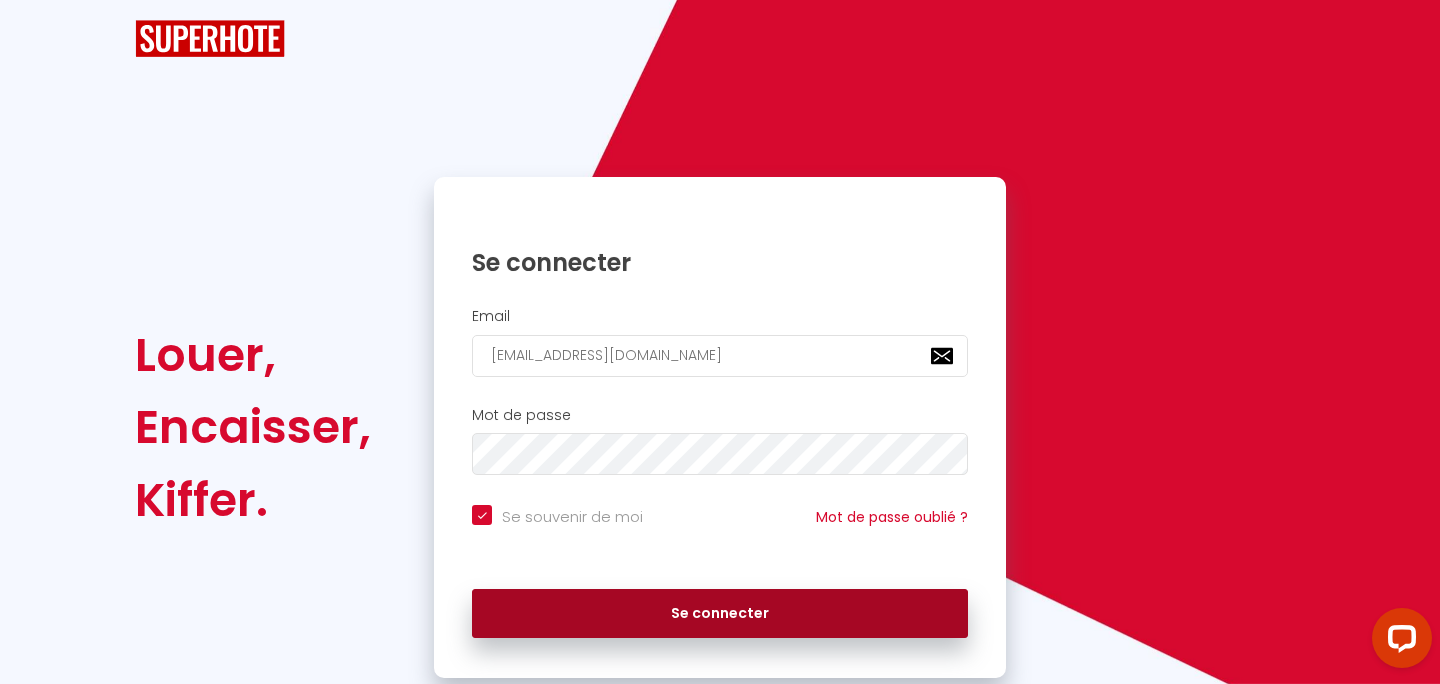 click on "Se connecter" at bounding box center [720, 614] 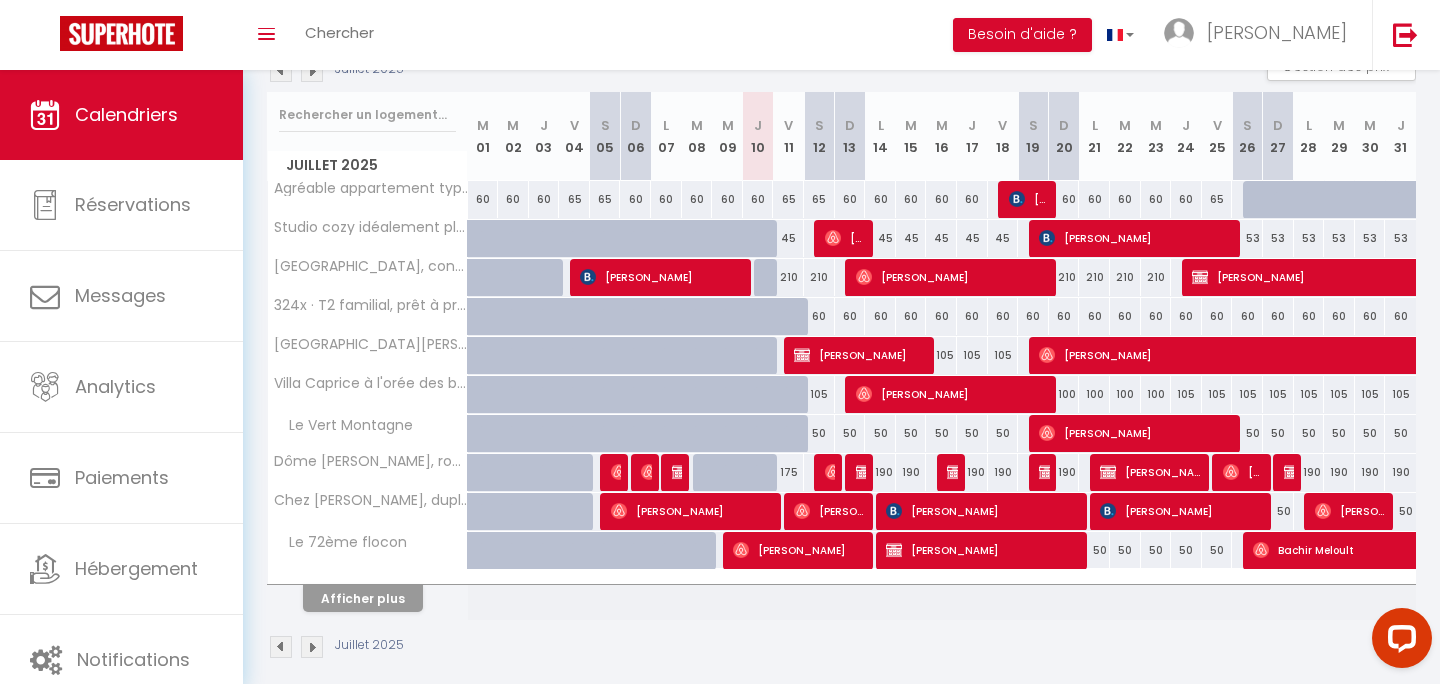 scroll, scrollTop: 239, scrollLeft: 0, axis: vertical 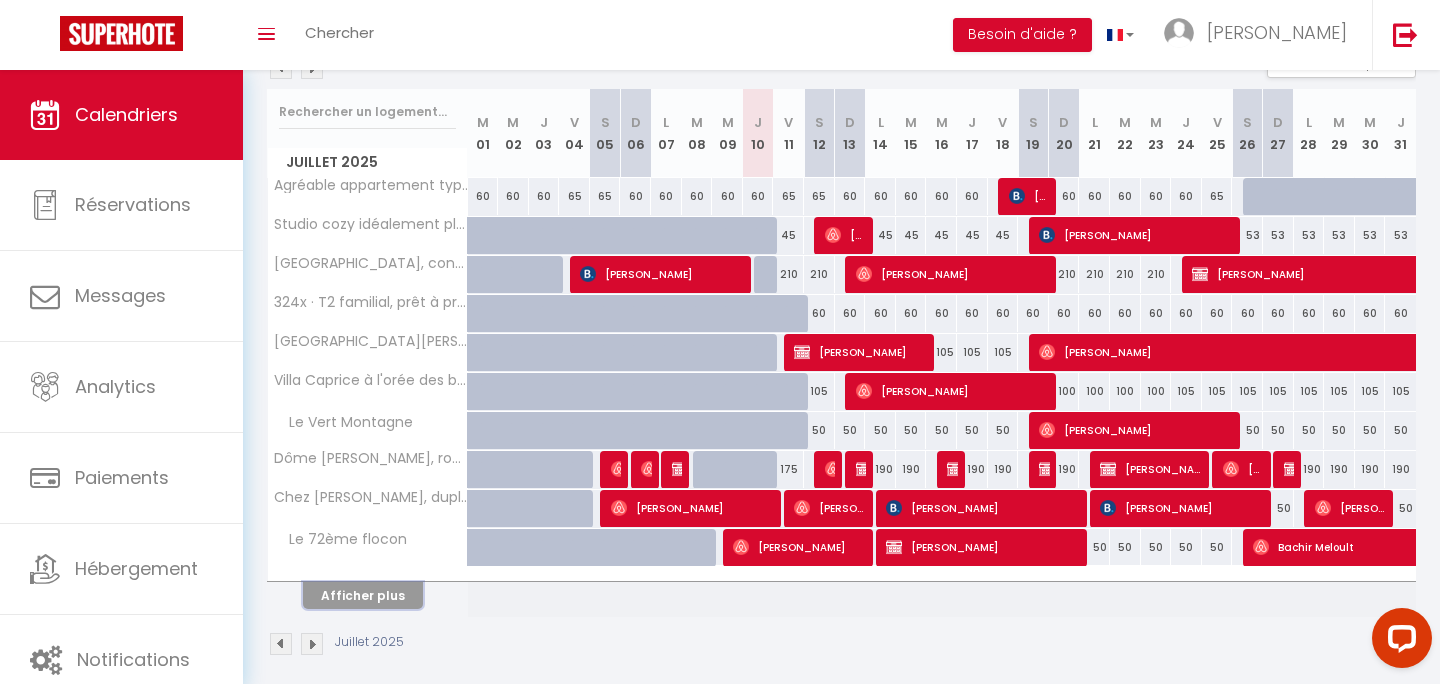 click on "Afficher plus" at bounding box center [363, 595] 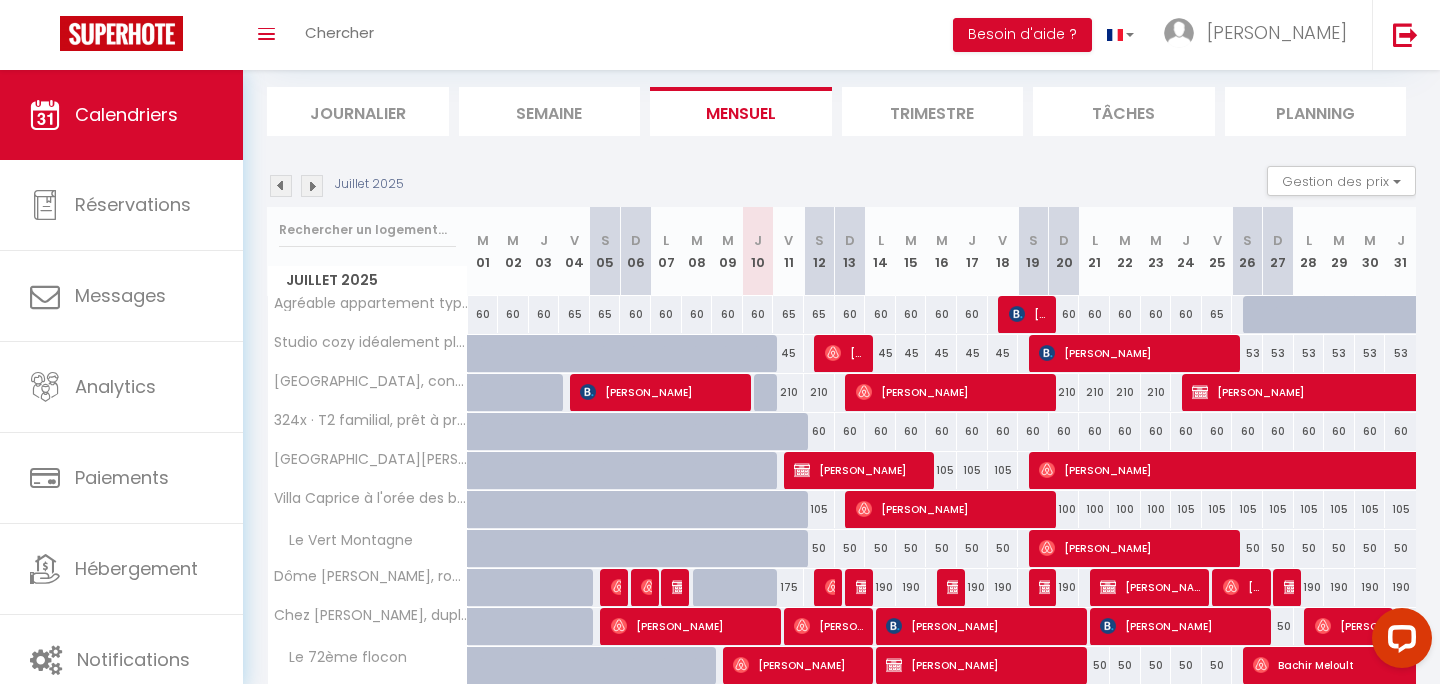 scroll, scrollTop: 110, scrollLeft: 0, axis: vertical 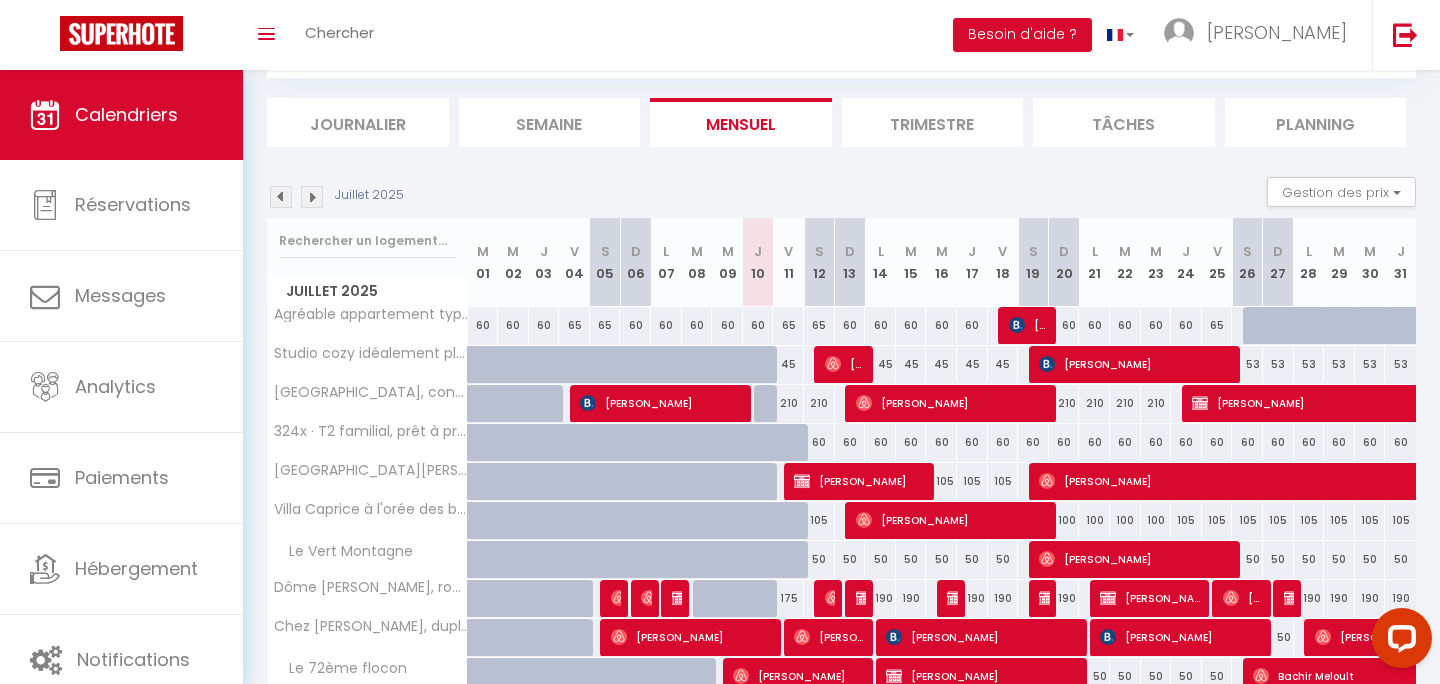 click at bounding box center (312, 197) 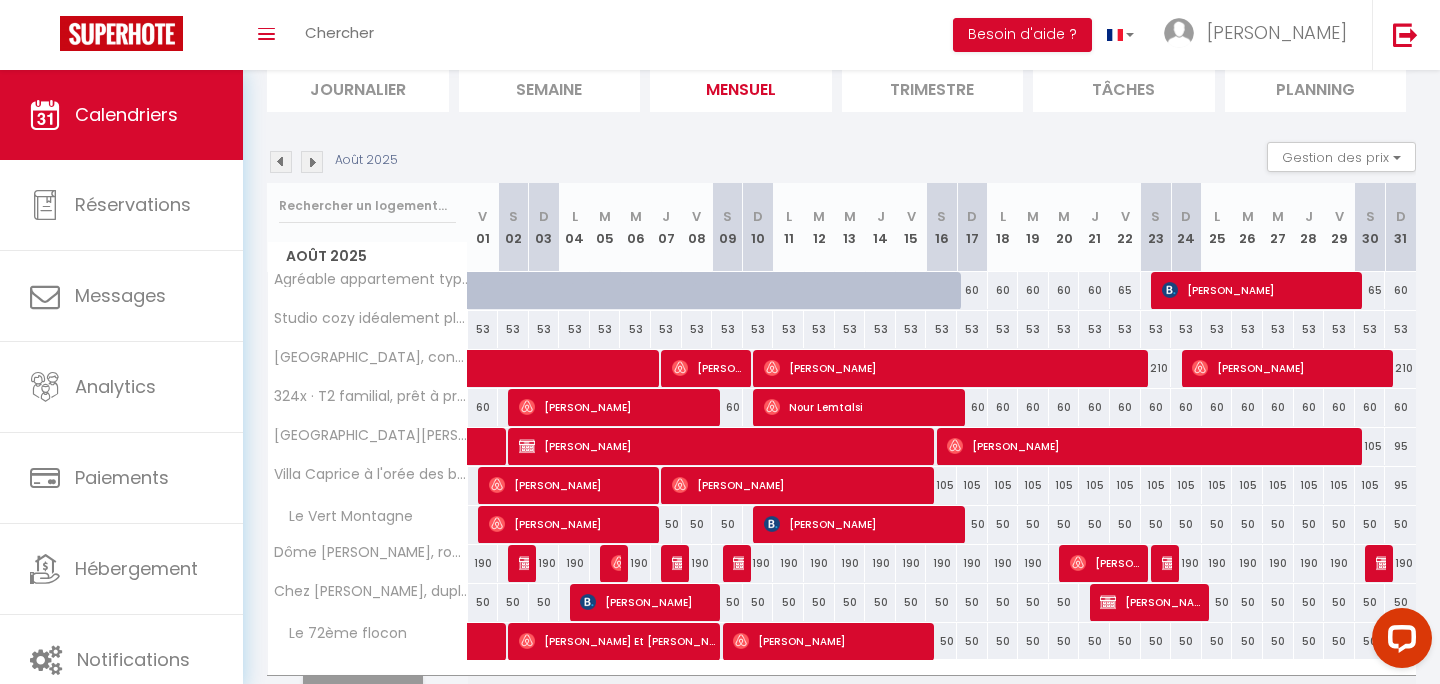 scroll, scrollTop: 146, scrollLeft: 0, axis: vertical 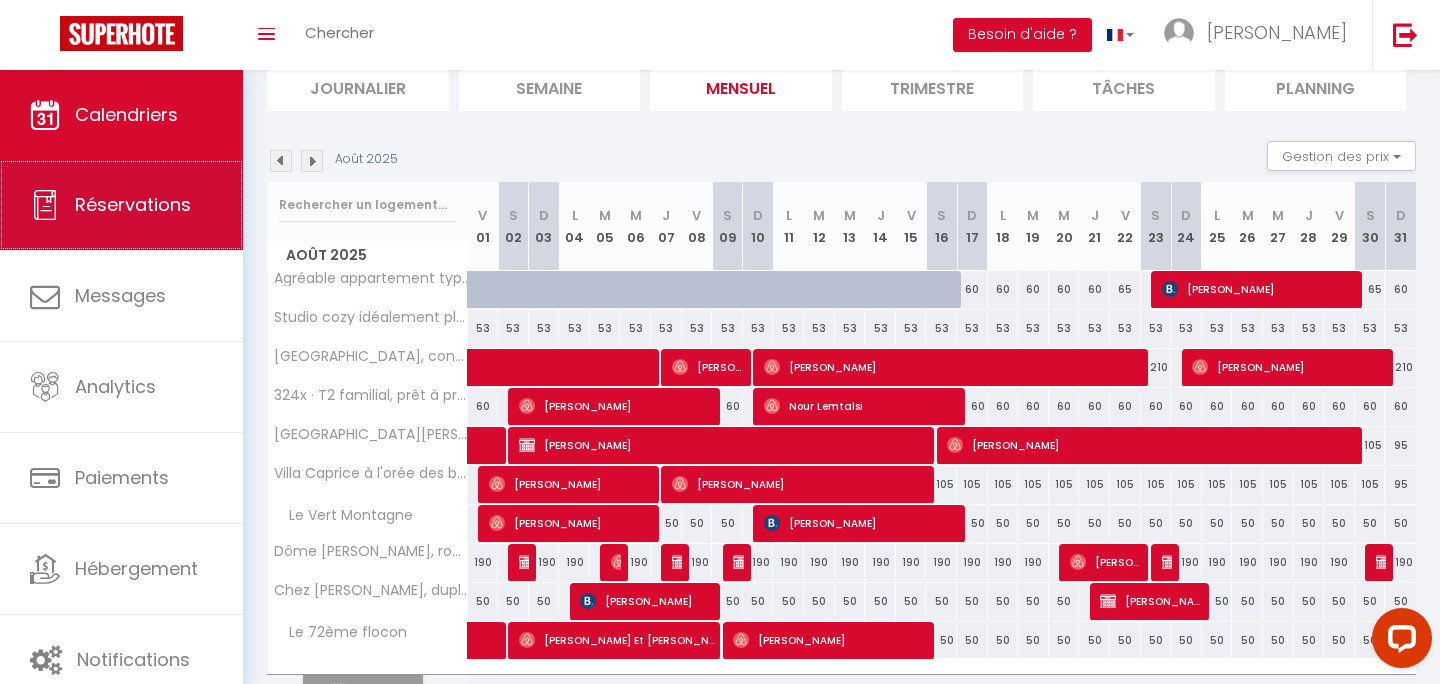 click on "Réservations" at bounding box center (121, 205) 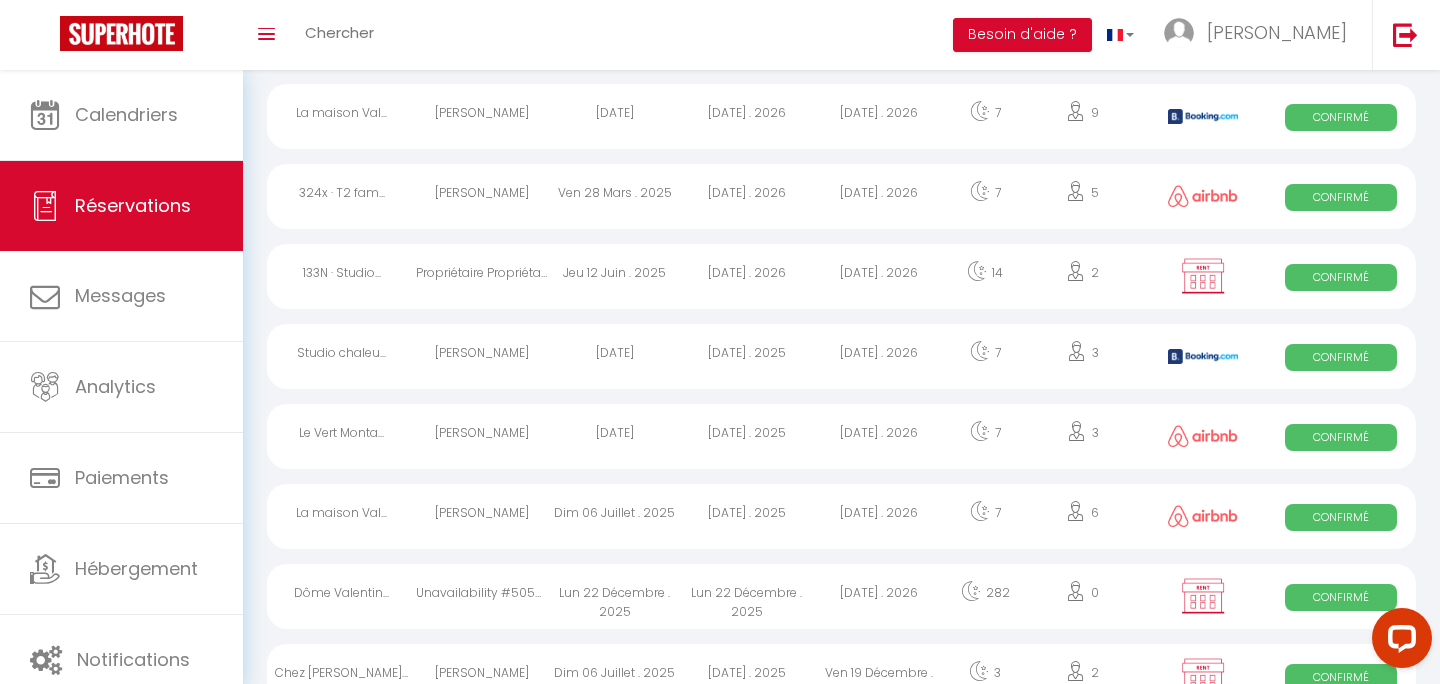 scroll, scrollTop: 0, scrollLeft: 0, axis: both 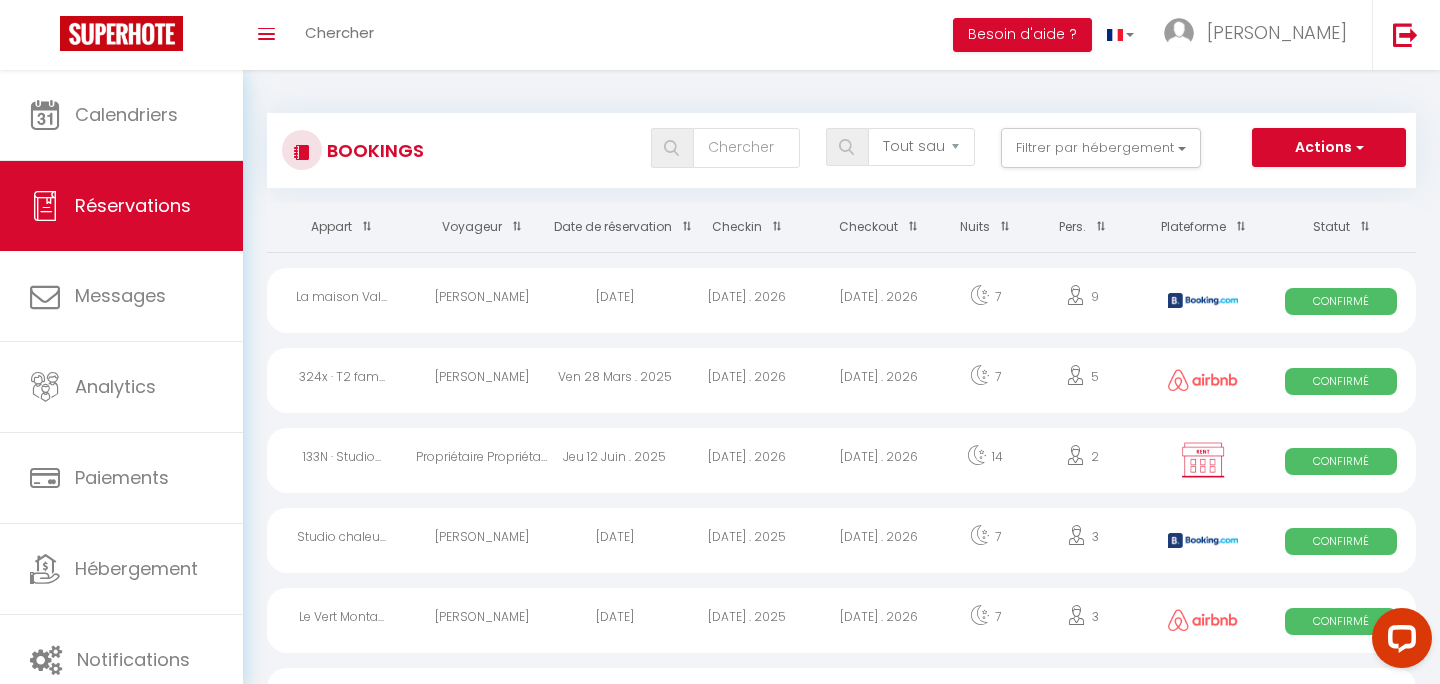 click at bounding box center [682, 226] 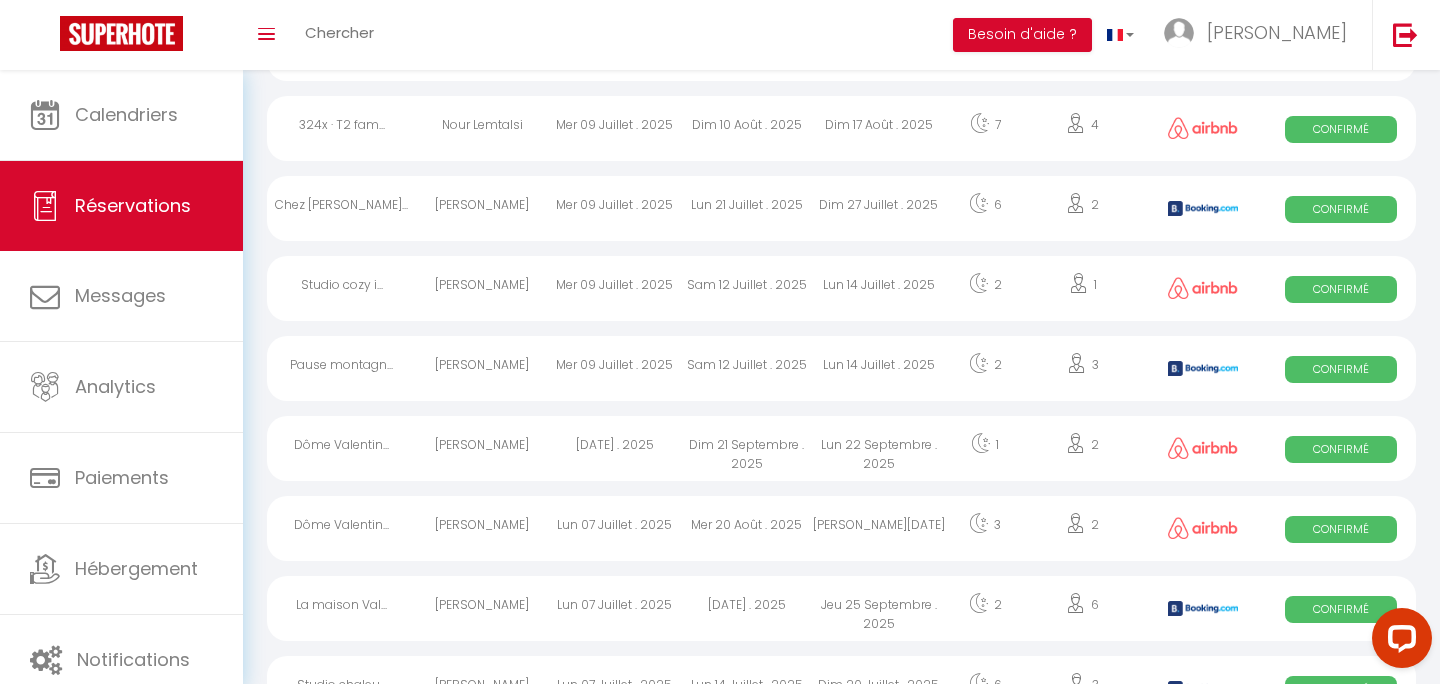 scroll, scrollTop: 415, scrollLeft: 0, axis: vertical 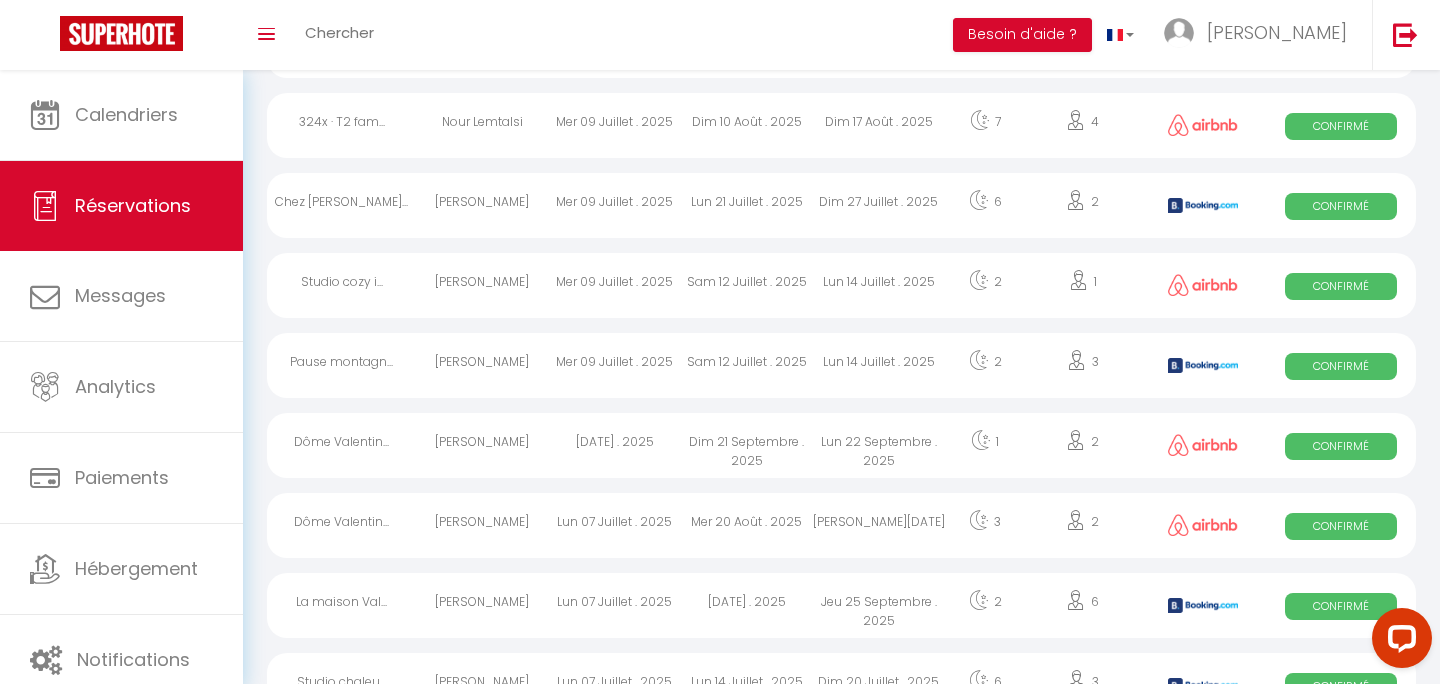 click on "Mer 09 Juillet . 2025" at bounding box center [615, 365] 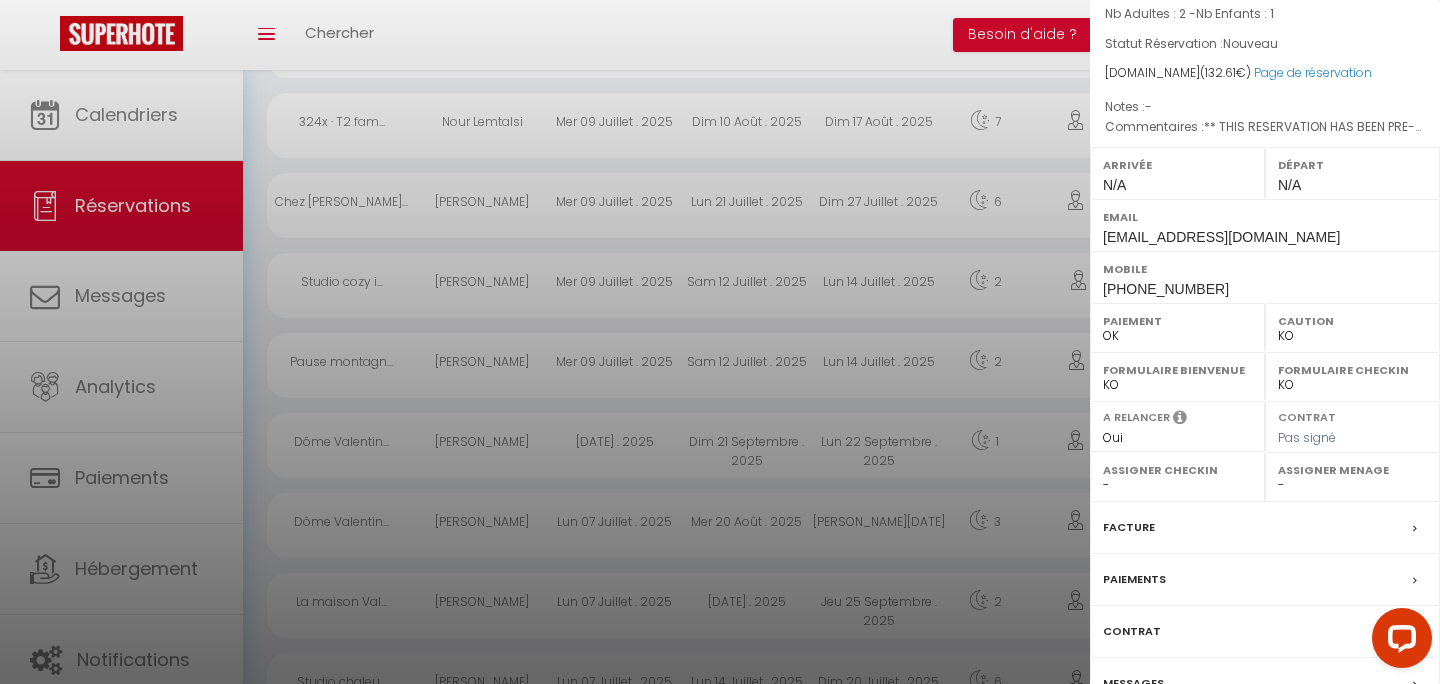 scroll, scrollTop: 0, scrollLeft: 0, axis: both 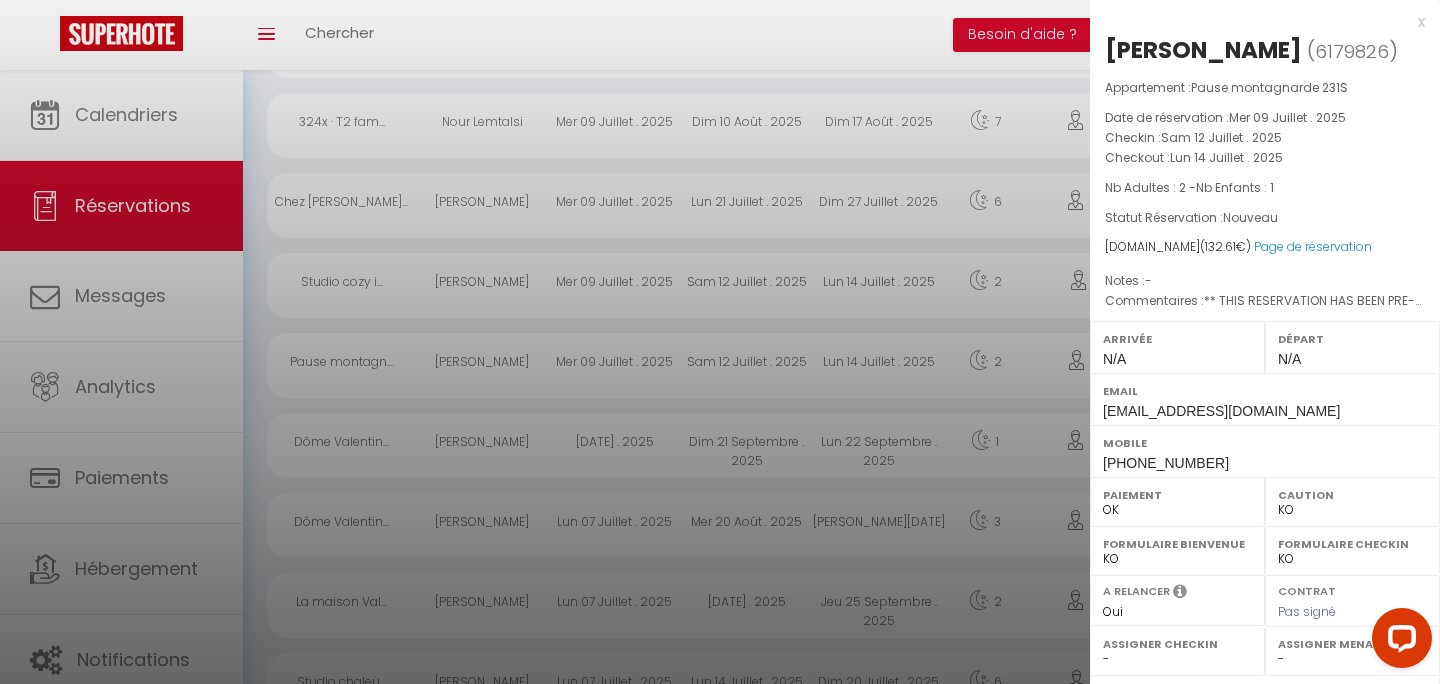 click on "x" at bounding box center [1257, 22] 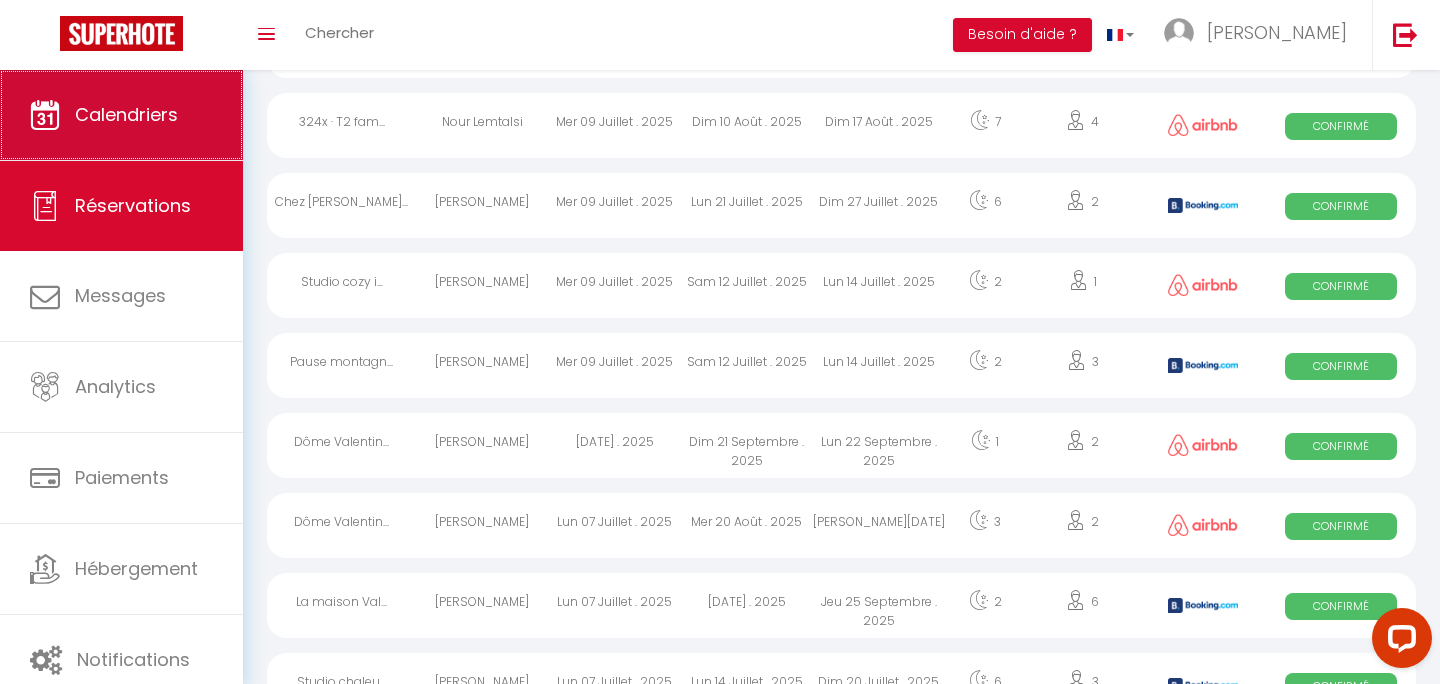 click on "Calendriers" at bounding box center [121, 115] 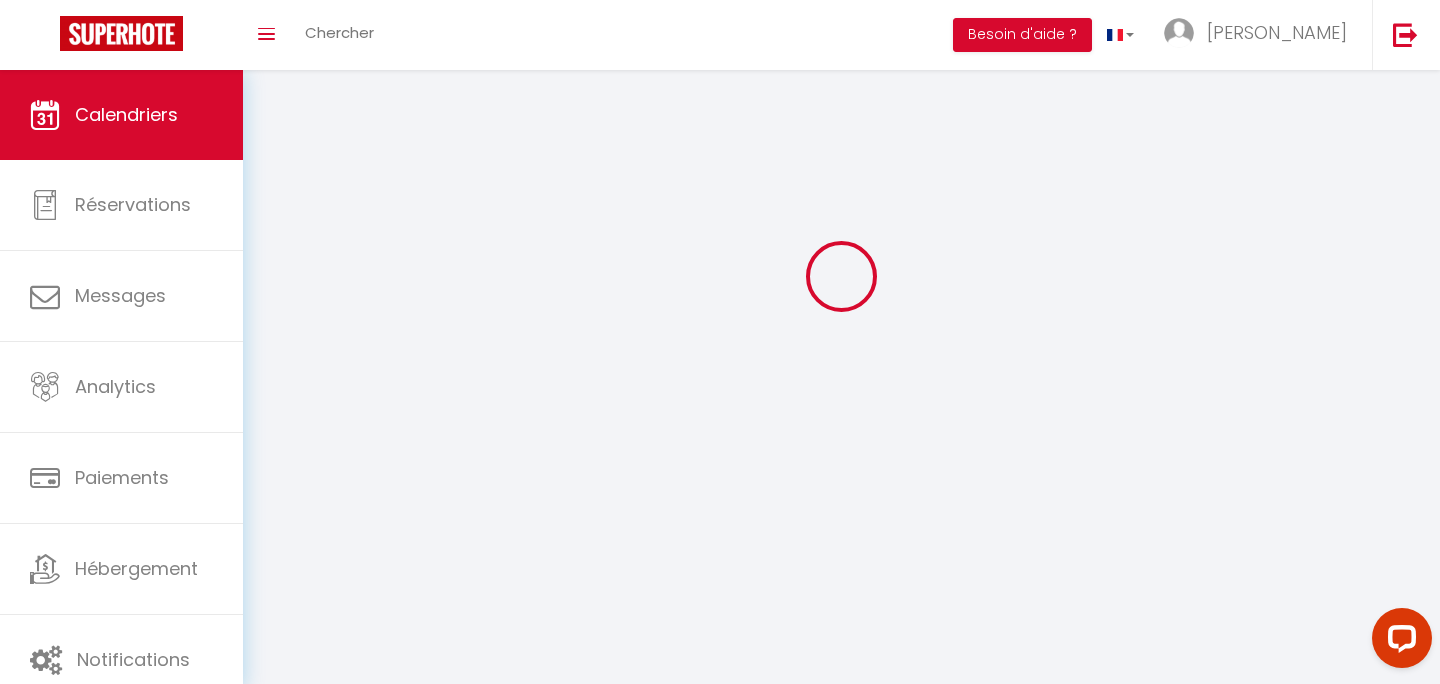 scroll, scrollTop: 0, scrollLeft: 0, axis: both 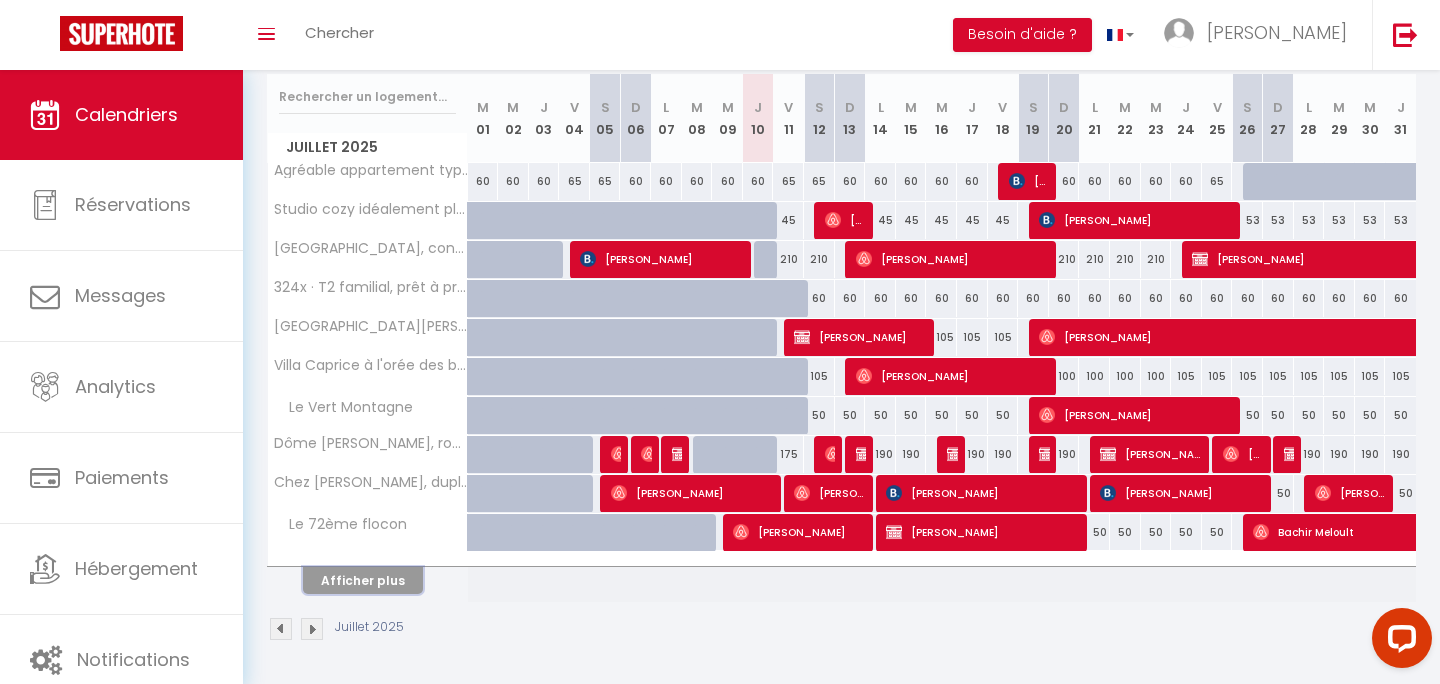 click on "Afficher plus" at bounding box center [363, 580] 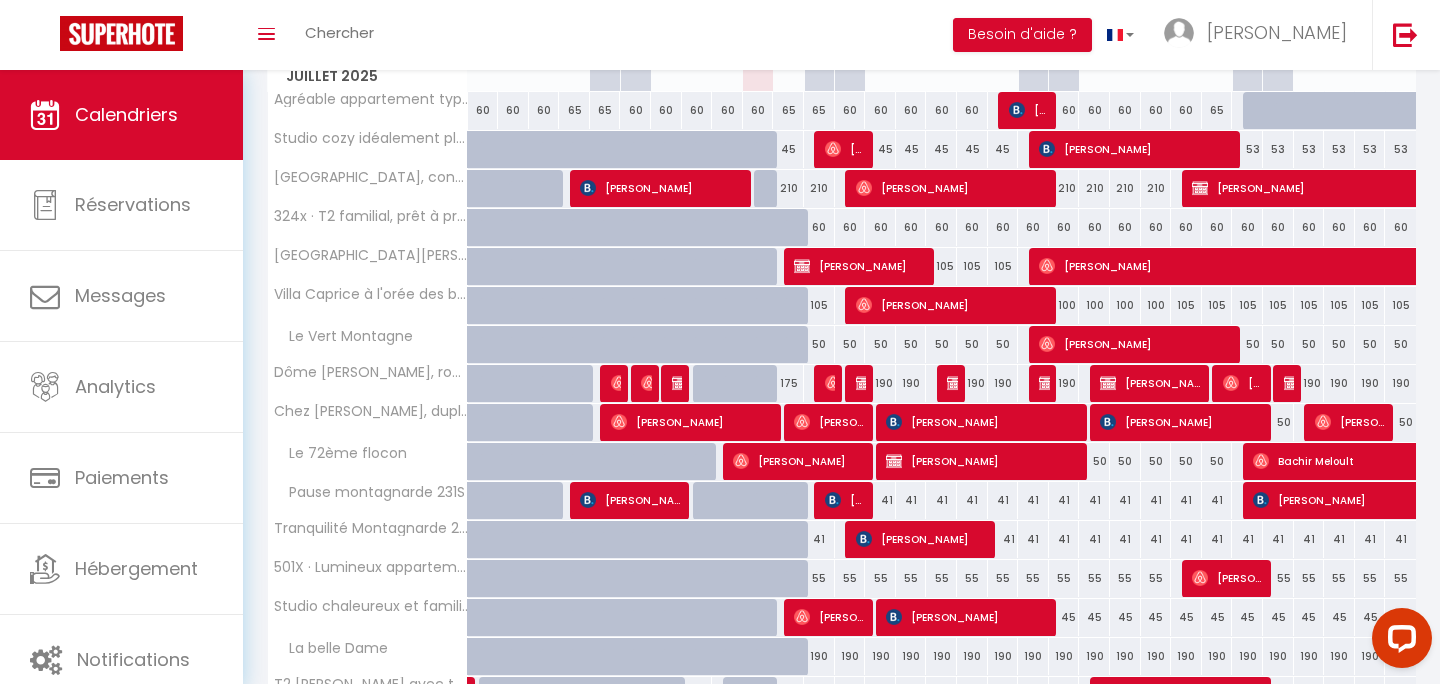 scroll, scrollTop: 158, scrollLeft: 0, axis: vertical 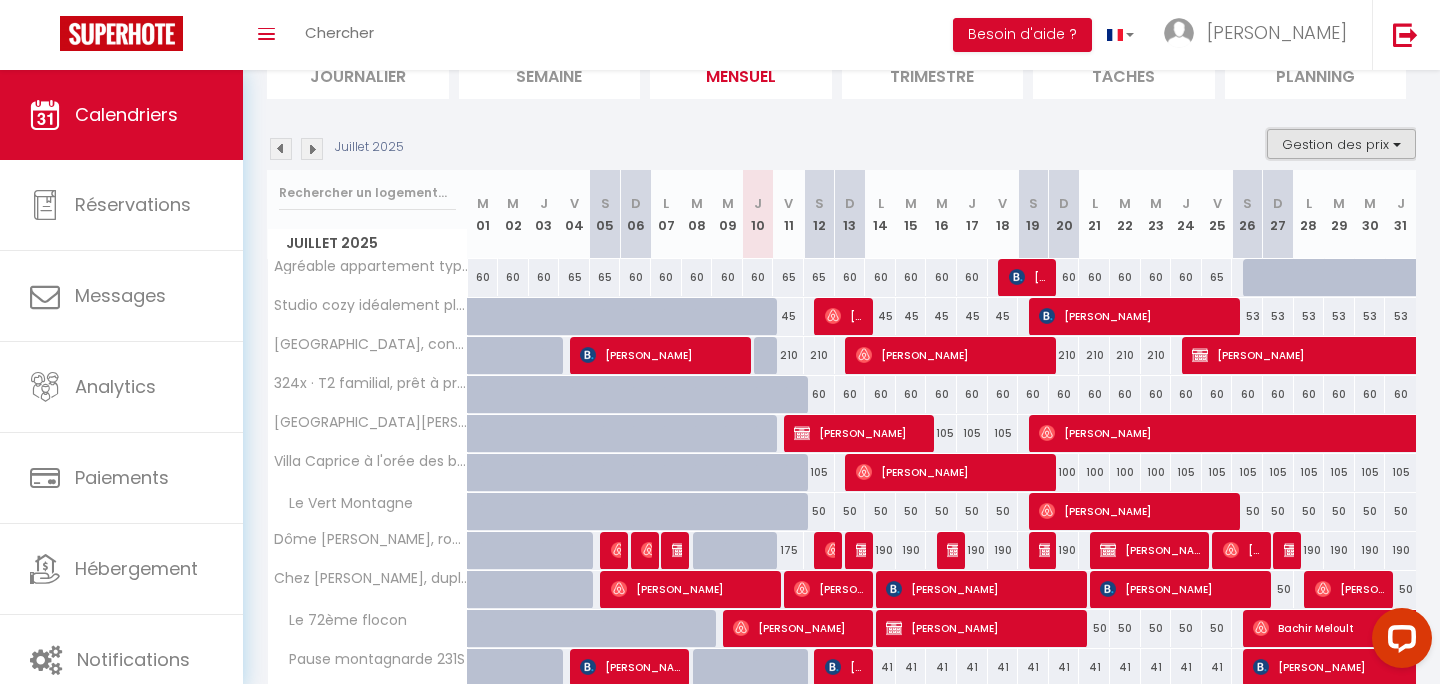 click on "Gestion des prix" at bounding box center (1341, 144) 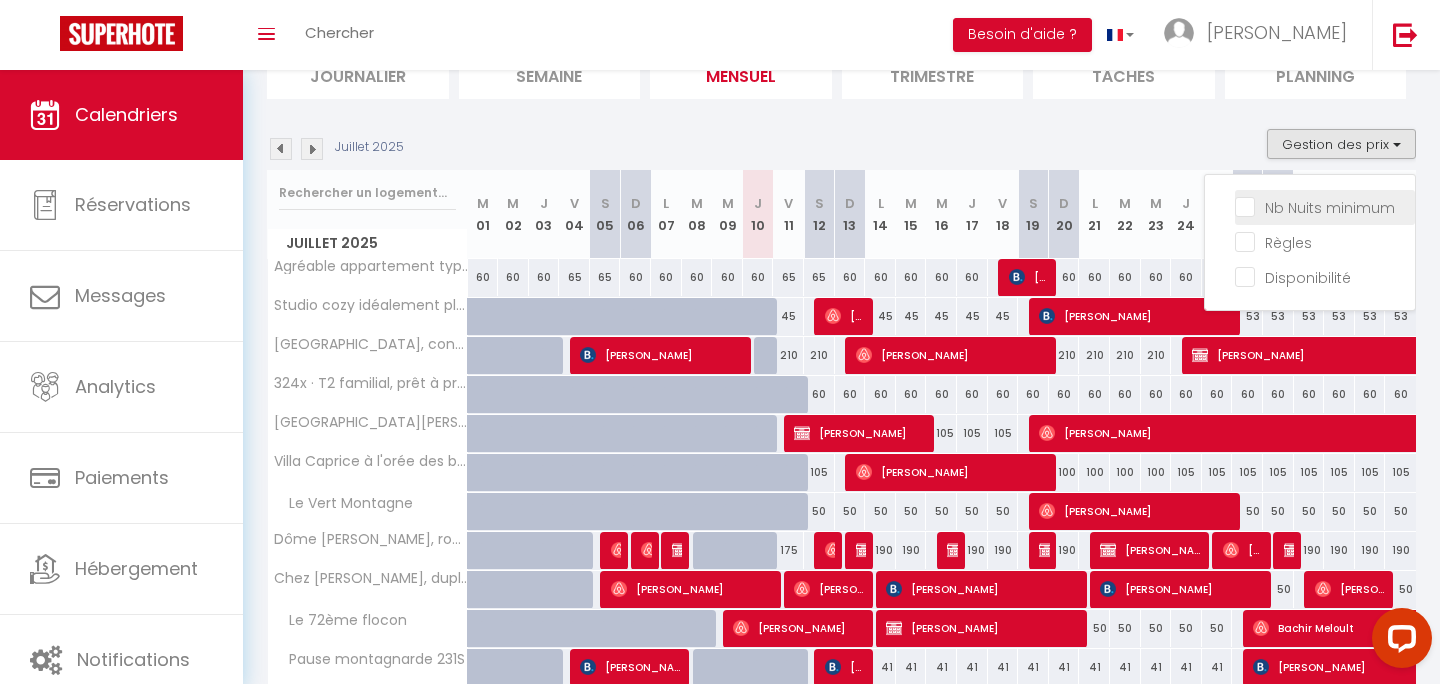 click on "Nb Nuits minimum" at bounding box center (1325, 206) 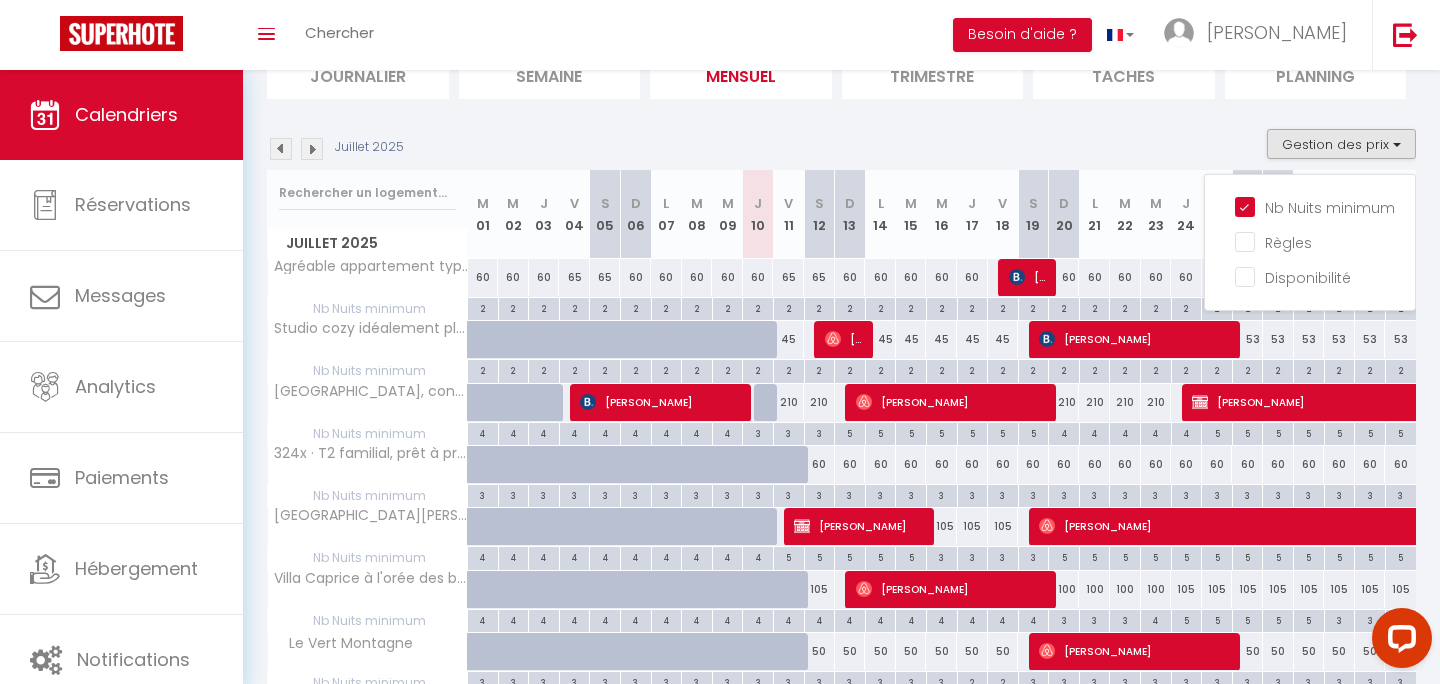 click on "Juillet 2025
Gestion des prix
Nb Nuits minimum   Règles   Disponibilité" at bounding box center (841, 149) 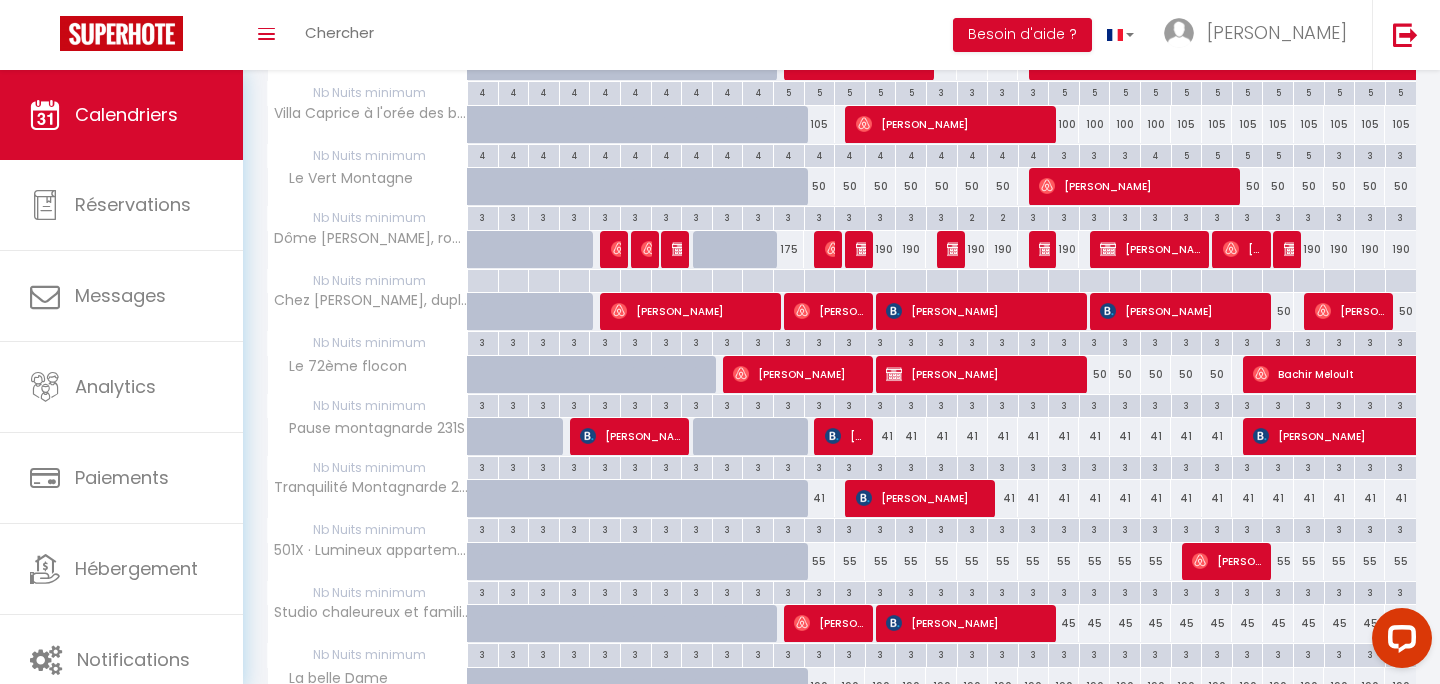 scroll, scrollTop: 624, scrollLeft: 0, axis: vertical 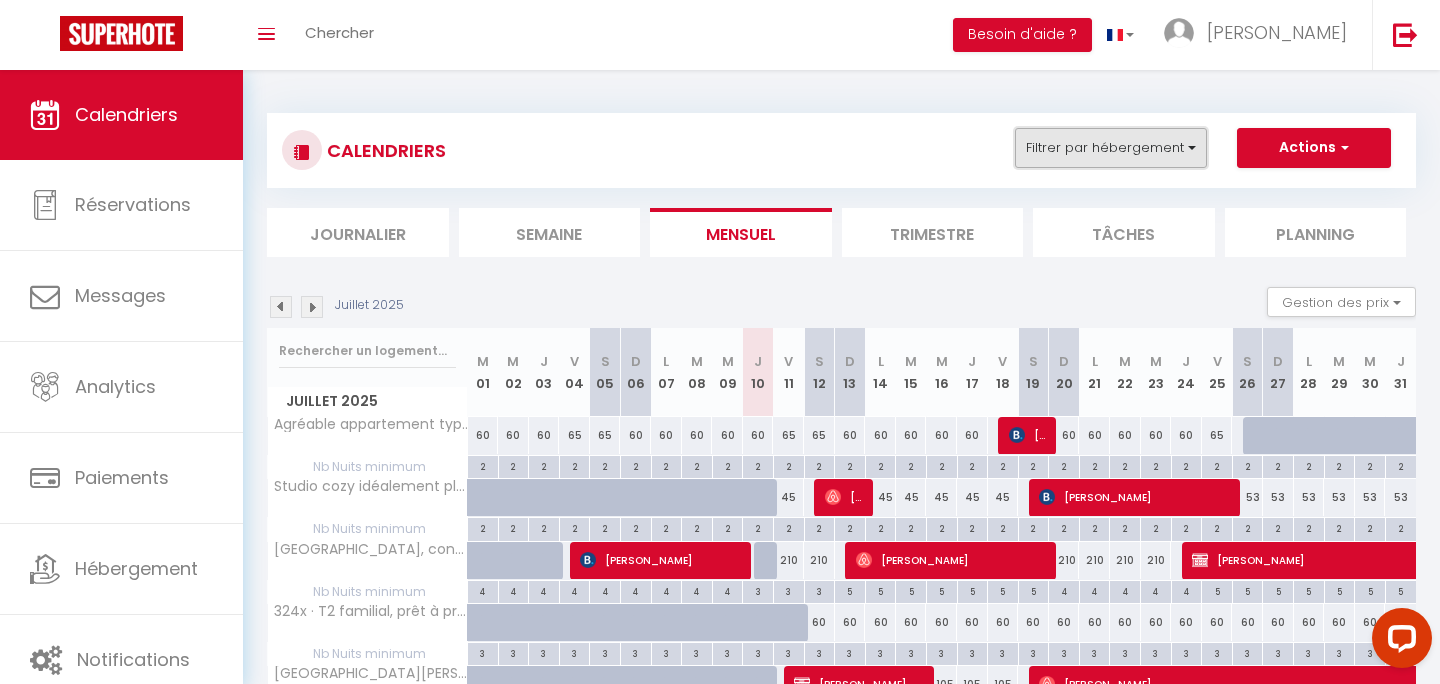 click on "Filtrer par hébergement" at bounding box center [1111, 148] 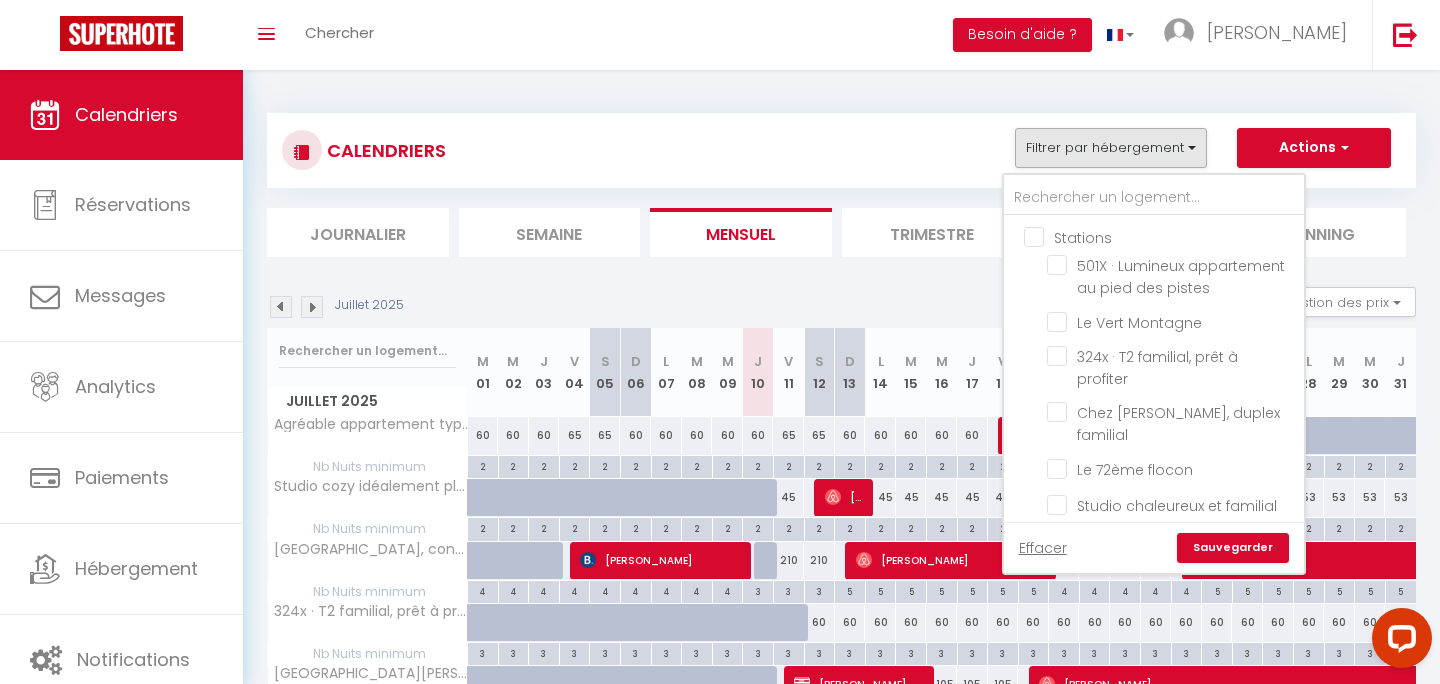 click on "Stations" at bounding box center (1174, 236) 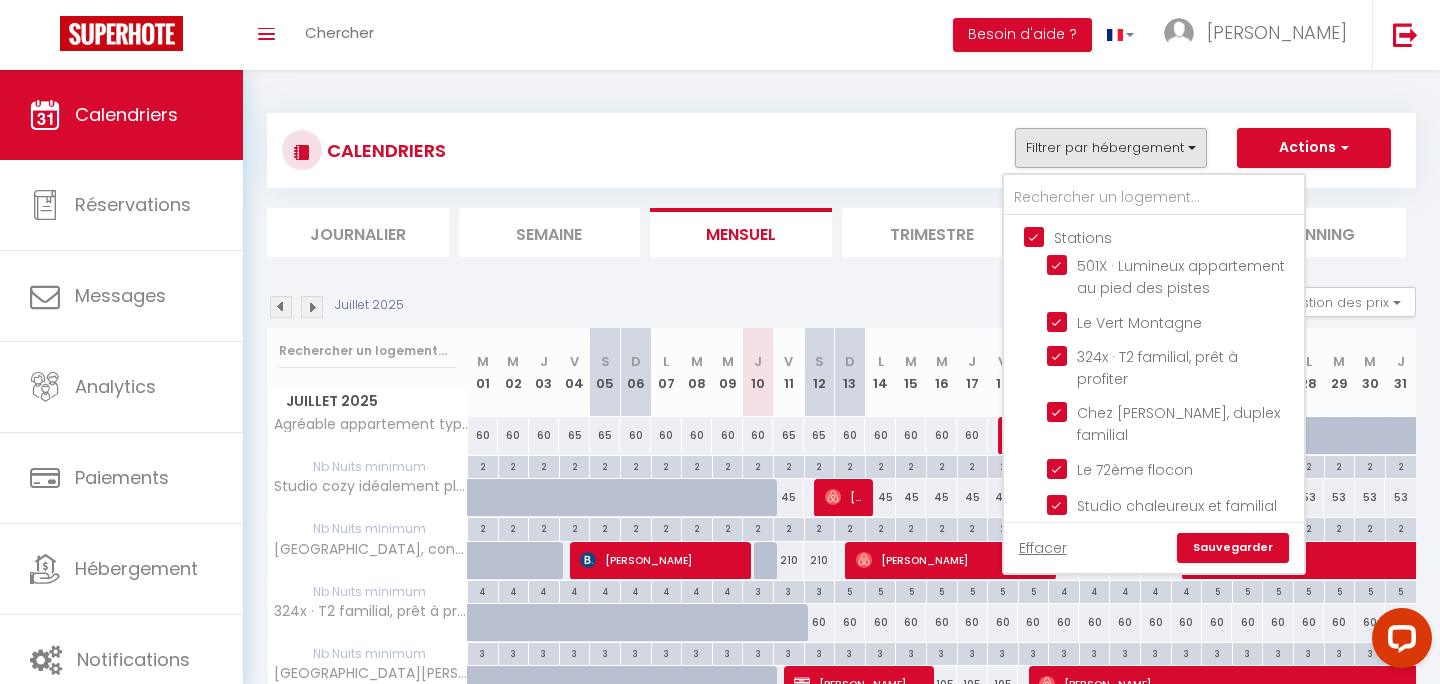 checkbox on "true" 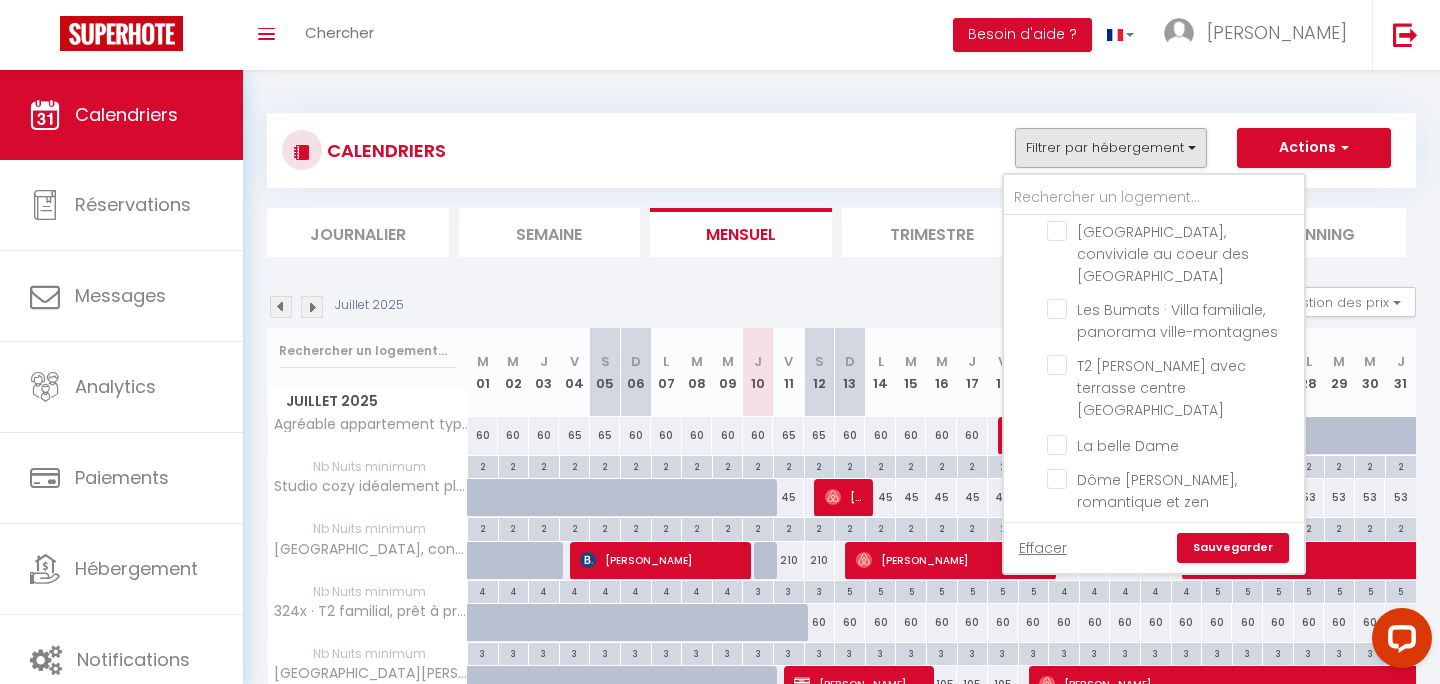 scroll, scrollTop: 636, scrollLeft: 0, axis: vertical 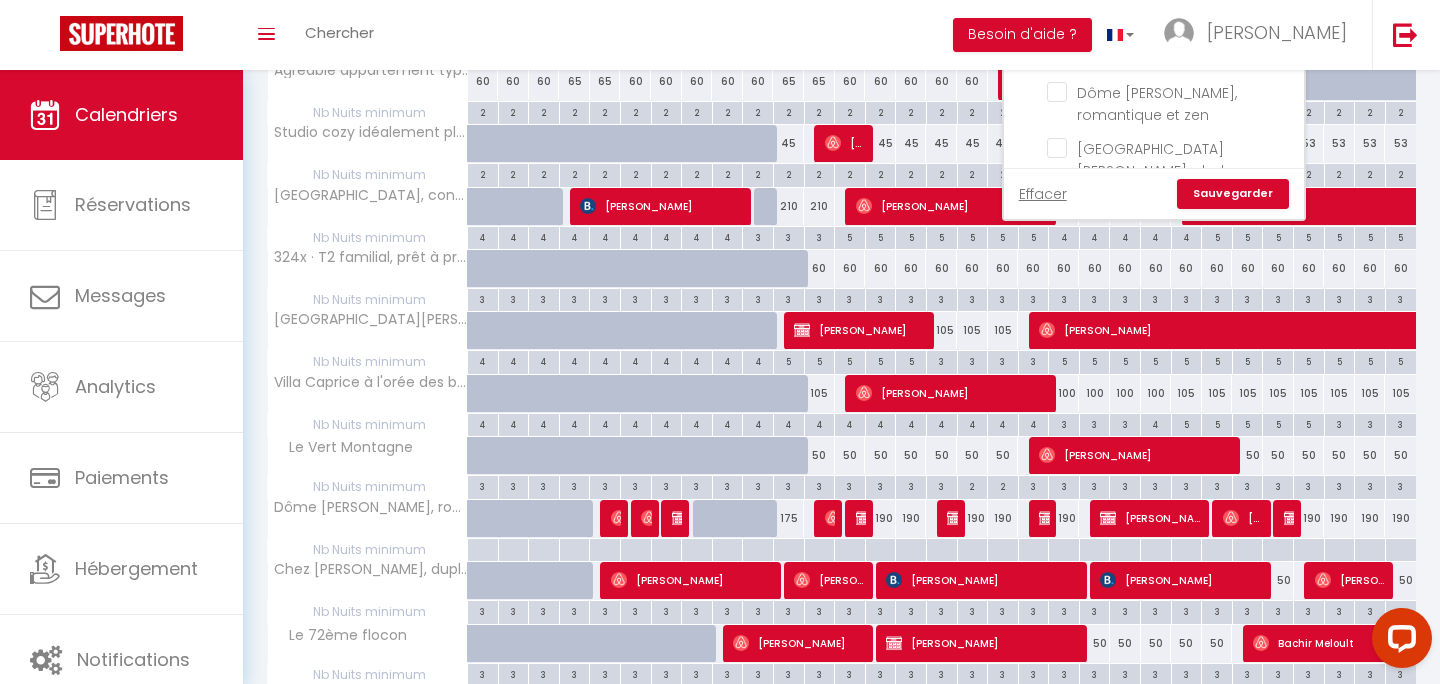 click on "Sauvegarder" at bounding box center [1233, 194] 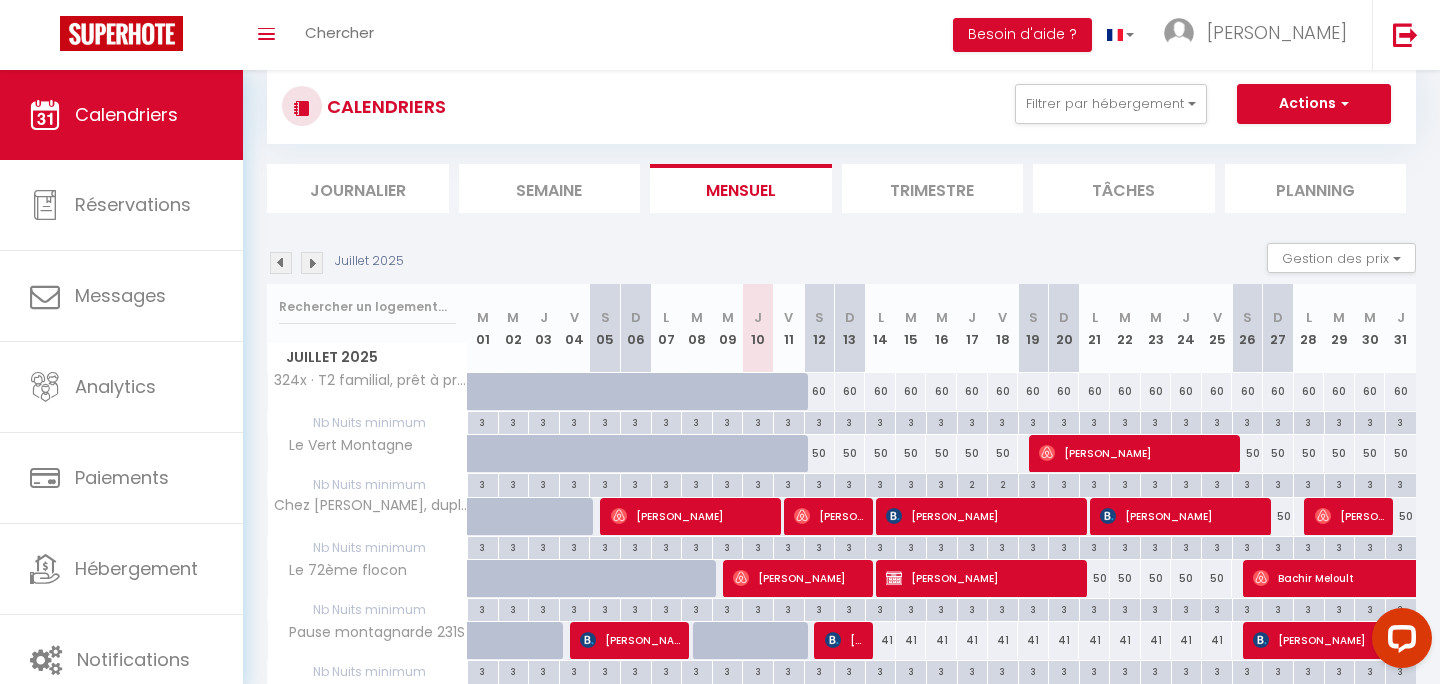 scroll, scrollTop: 0, scrollLeft: 0, axis: both 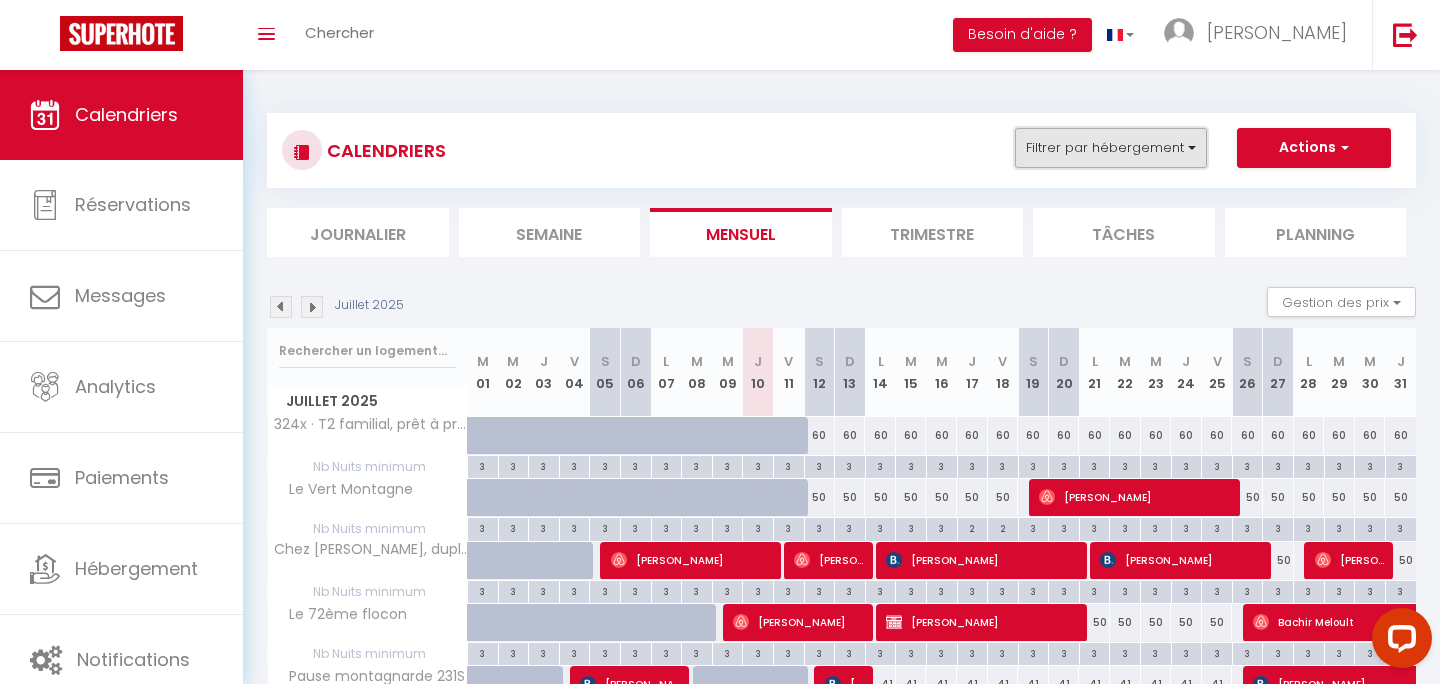 click on "Filtrer par hébergement" at bounding box center [1111, 148] 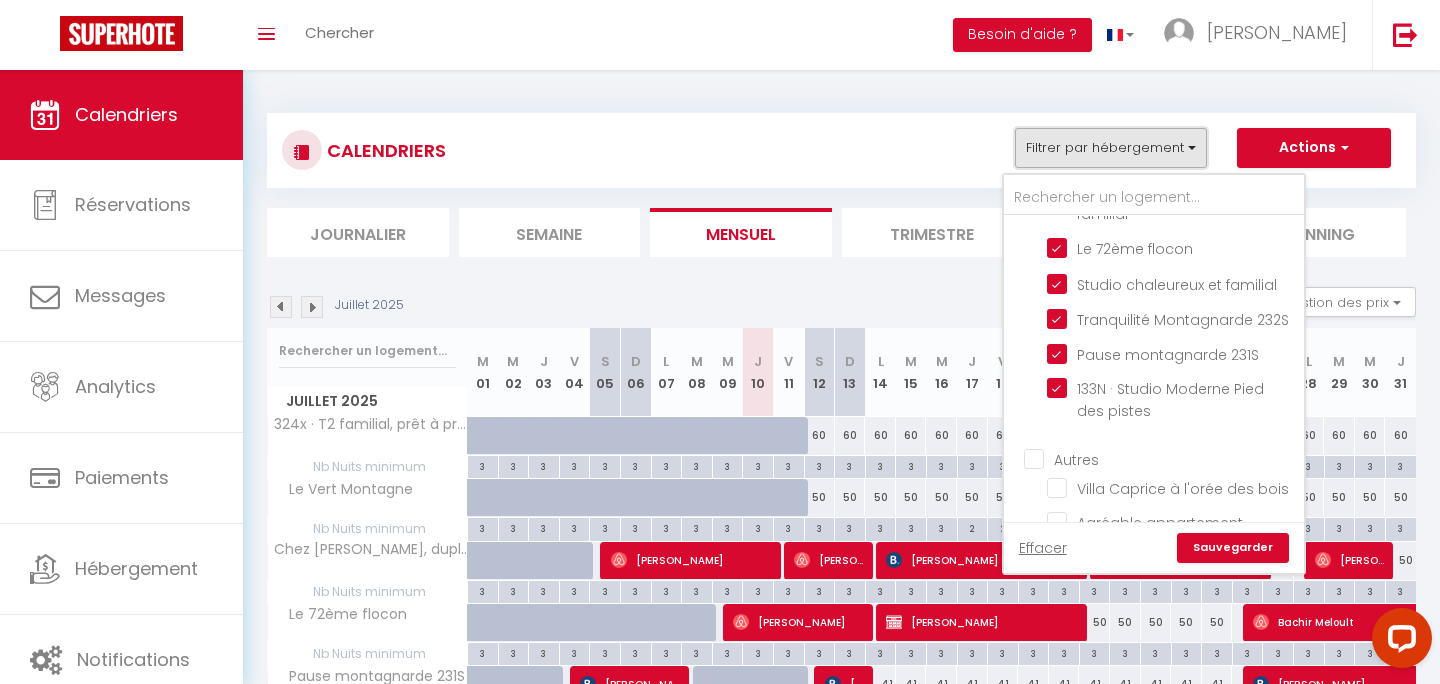 scroll, scrollTop: 0, scrollLeft: 0, axis: both 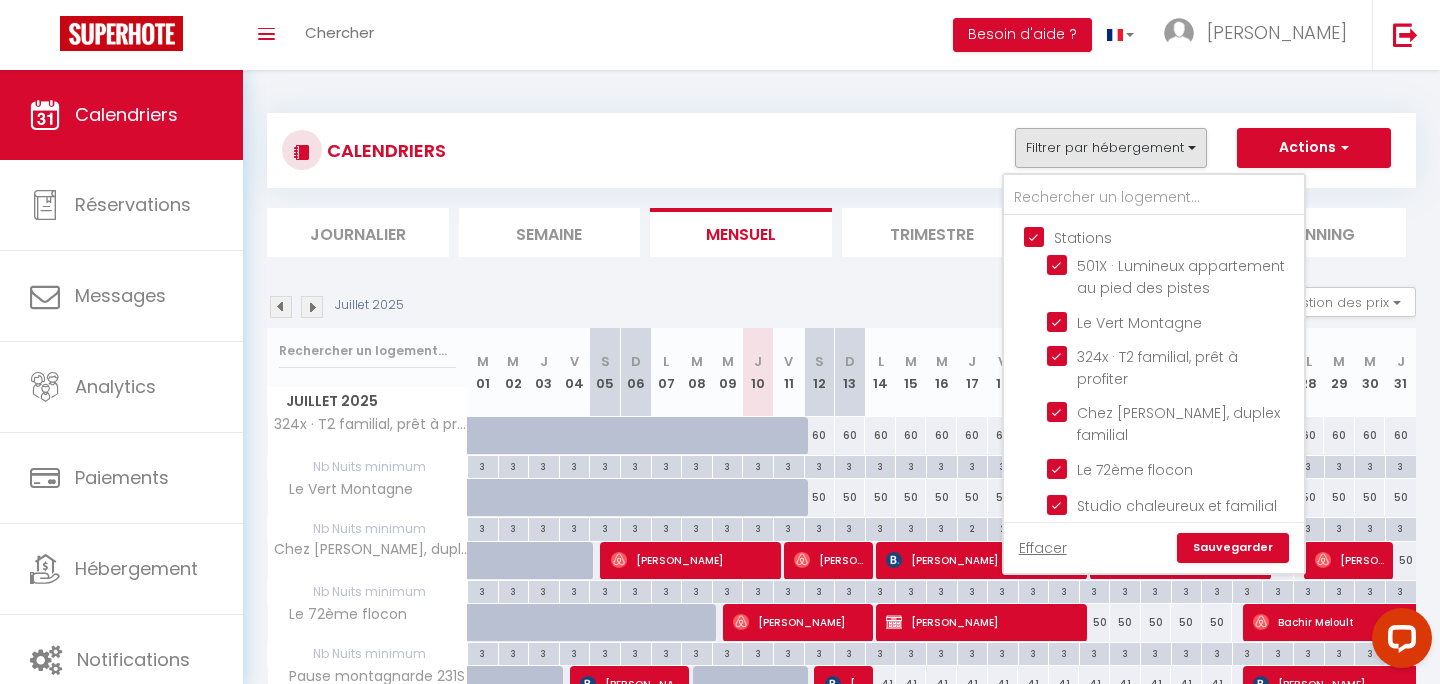 click on "Stations" at bounding box center (1174, 236) 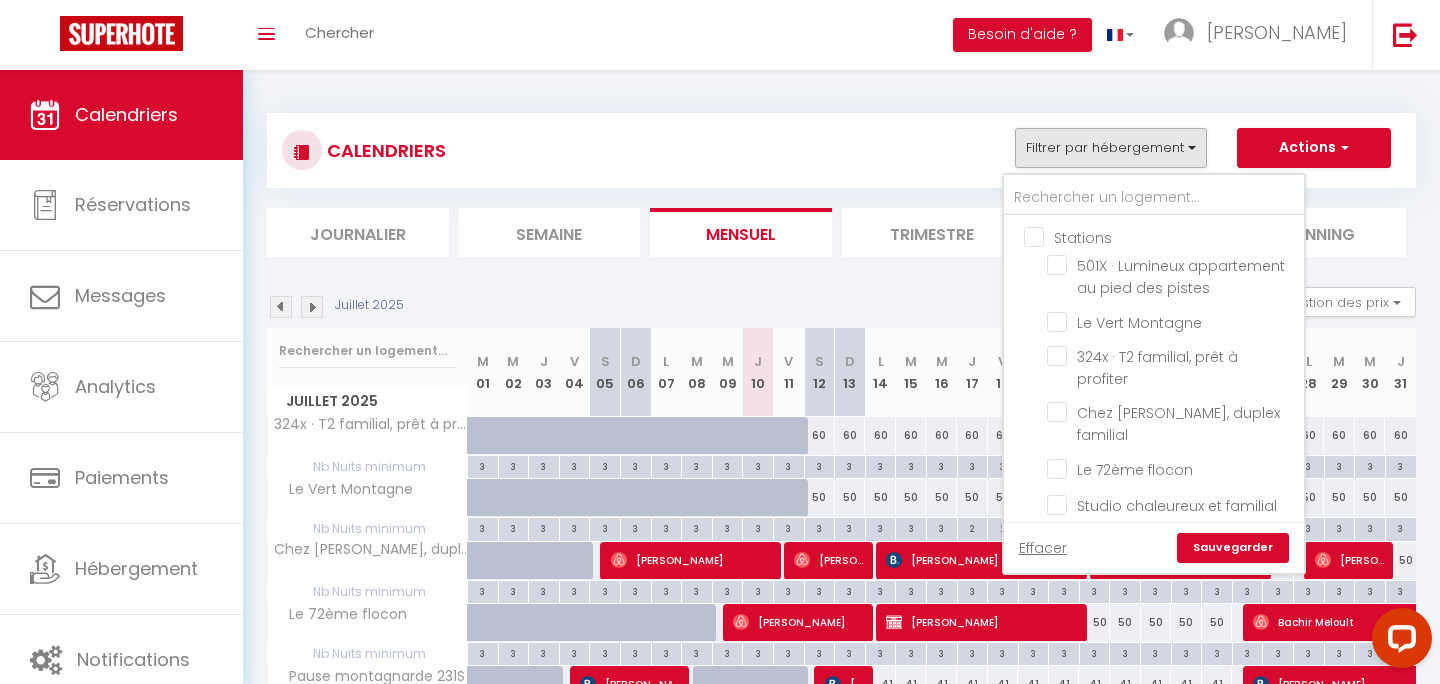 checkbox on "false" 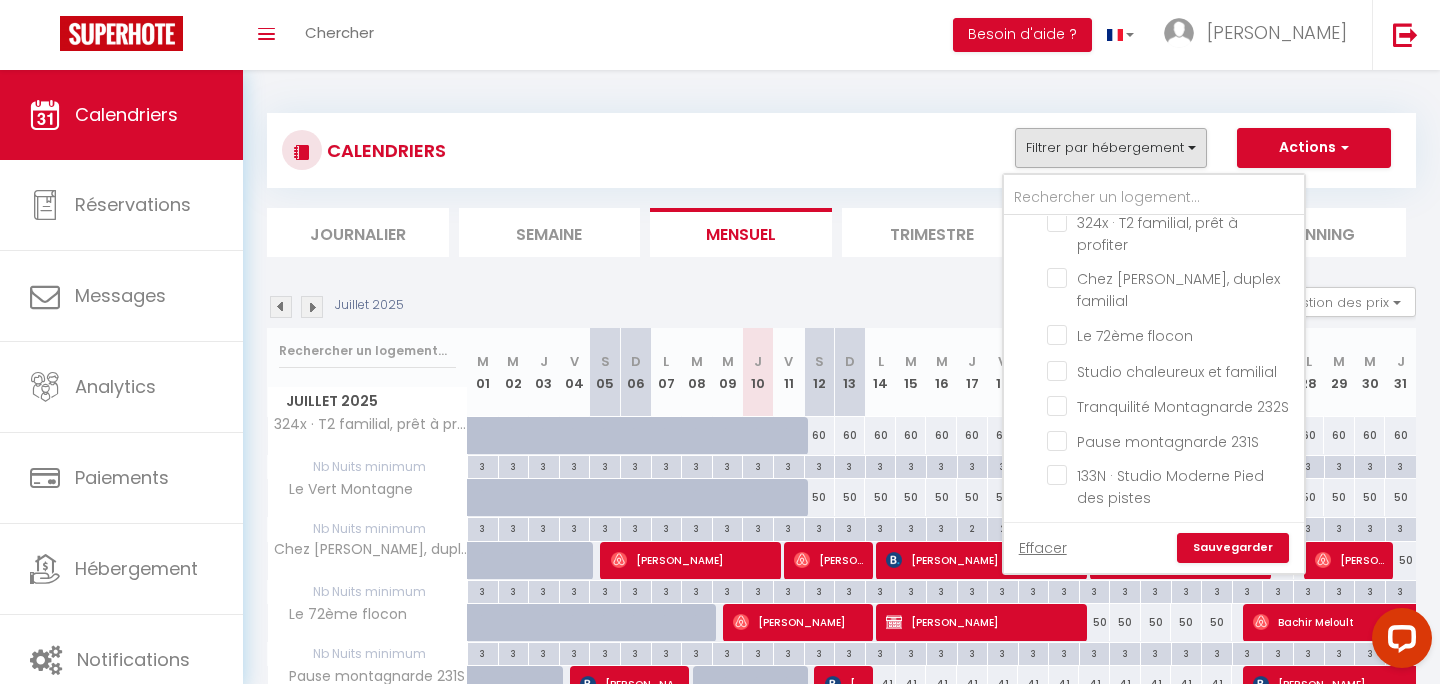 scroll, scrollTop: 169, scrollLeft: 0, axis: vertical 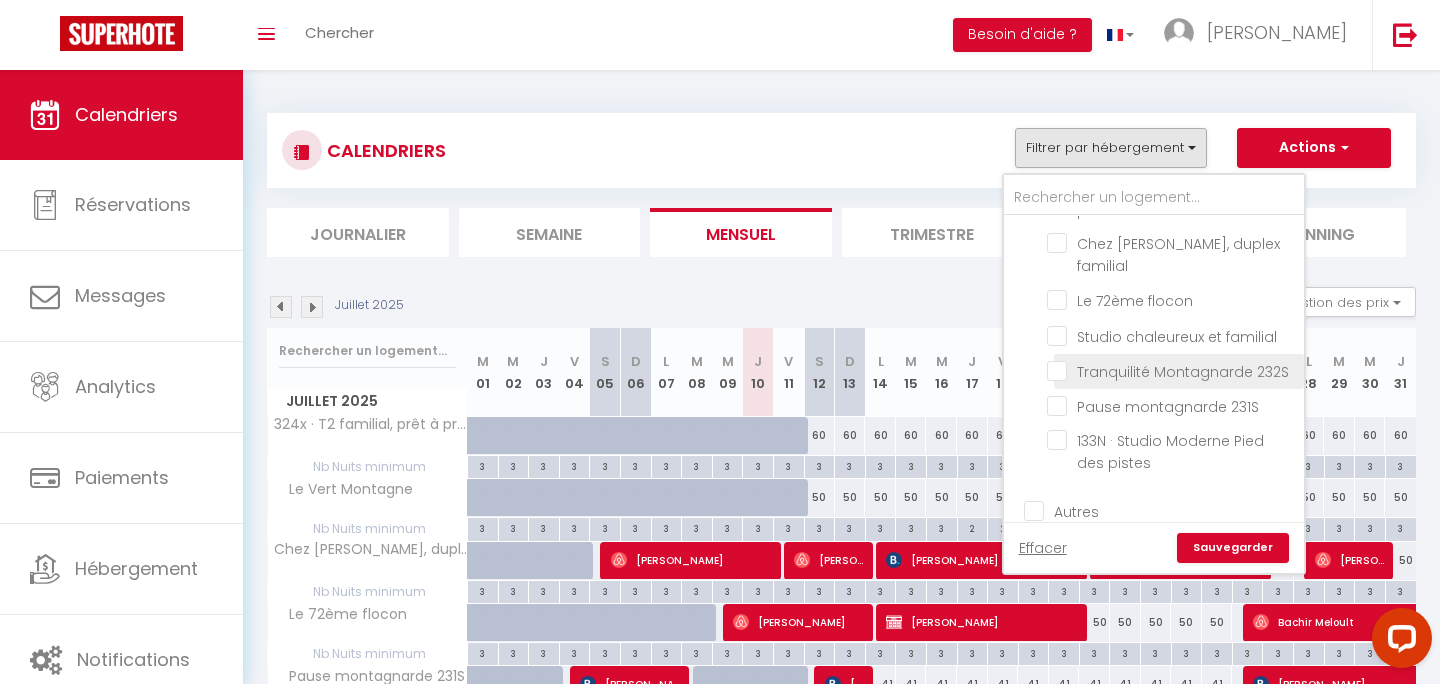 click on "Tranquilité Montagnarde 232S" at bounding box center (1172, 370) 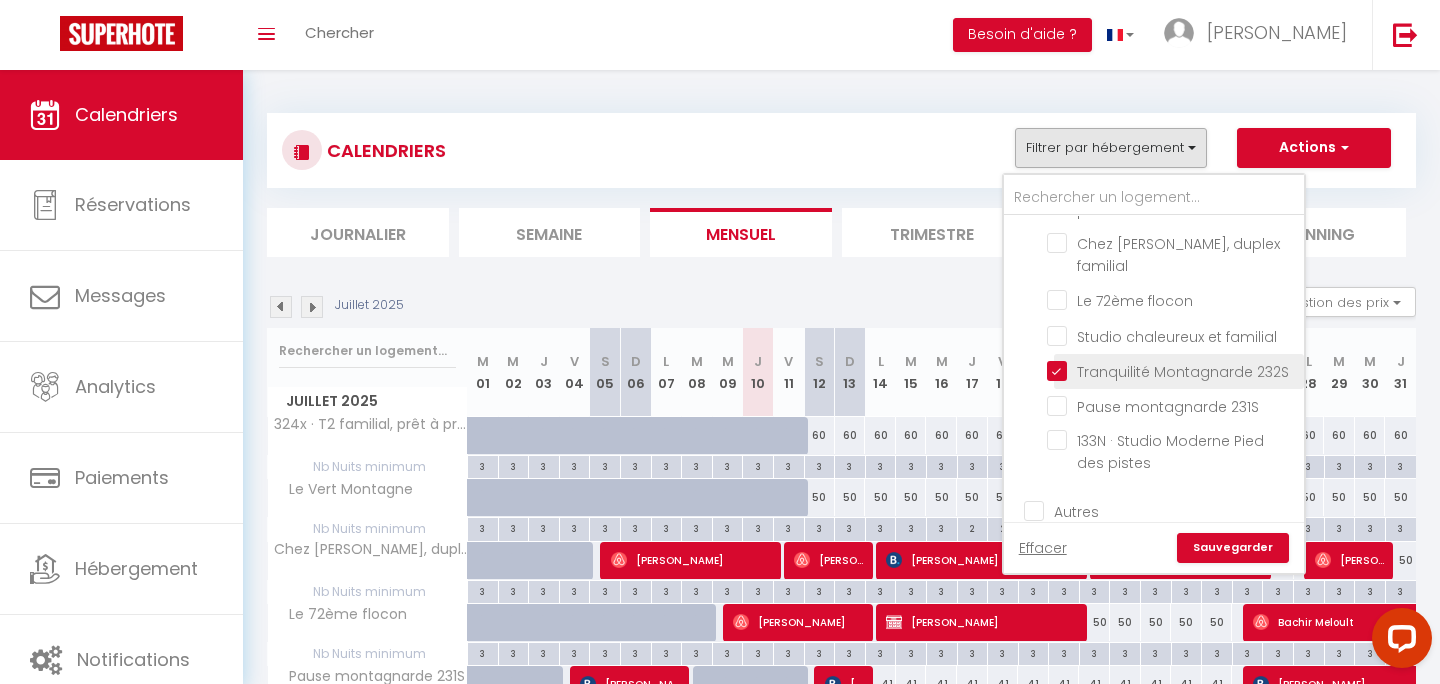 checkbox on "false" 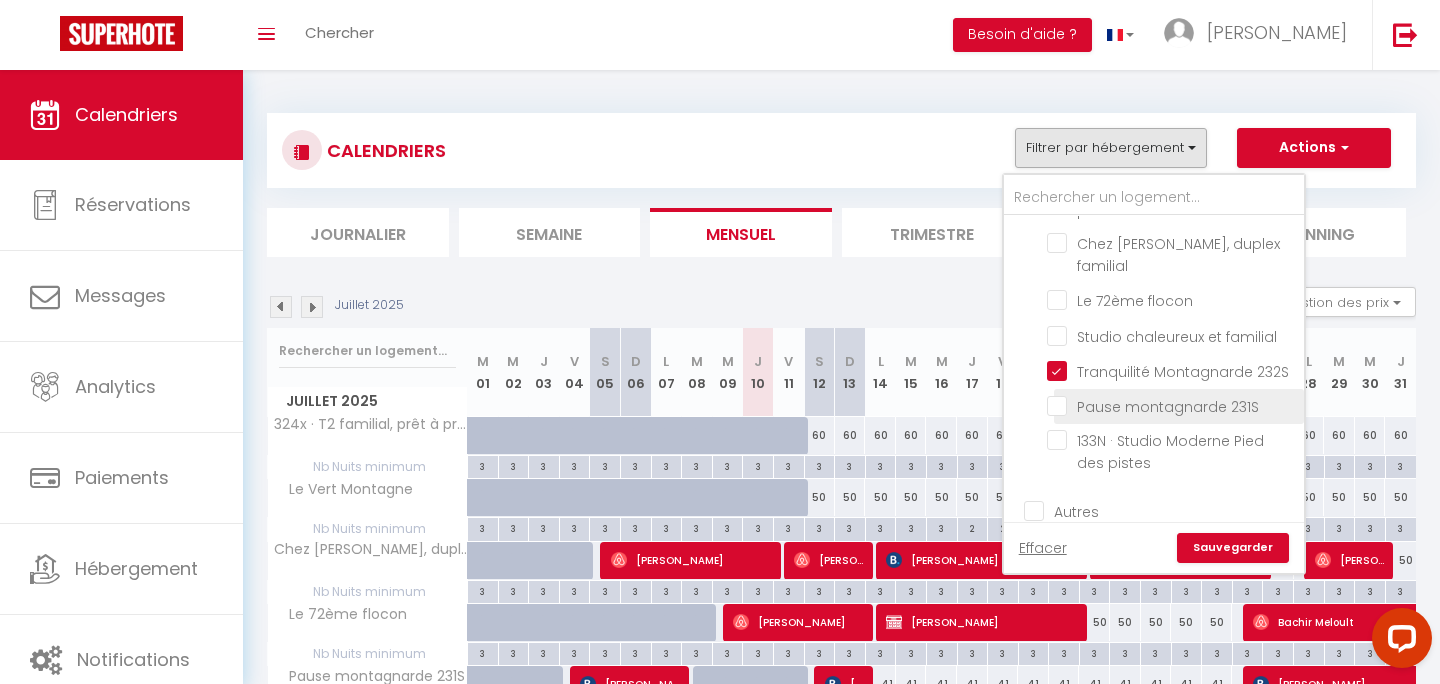 click on "Pause montagnarde 231S" at bounding box center [1172, 405] 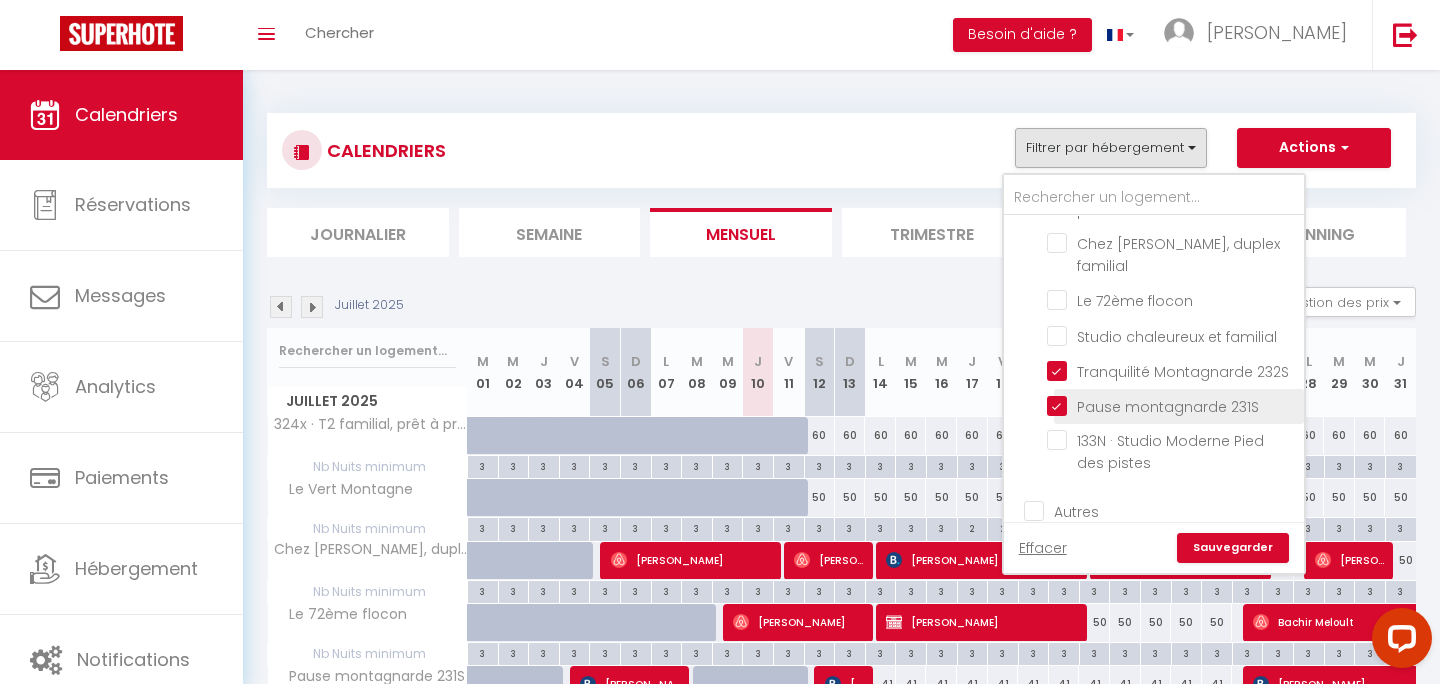 checkbox on "false" 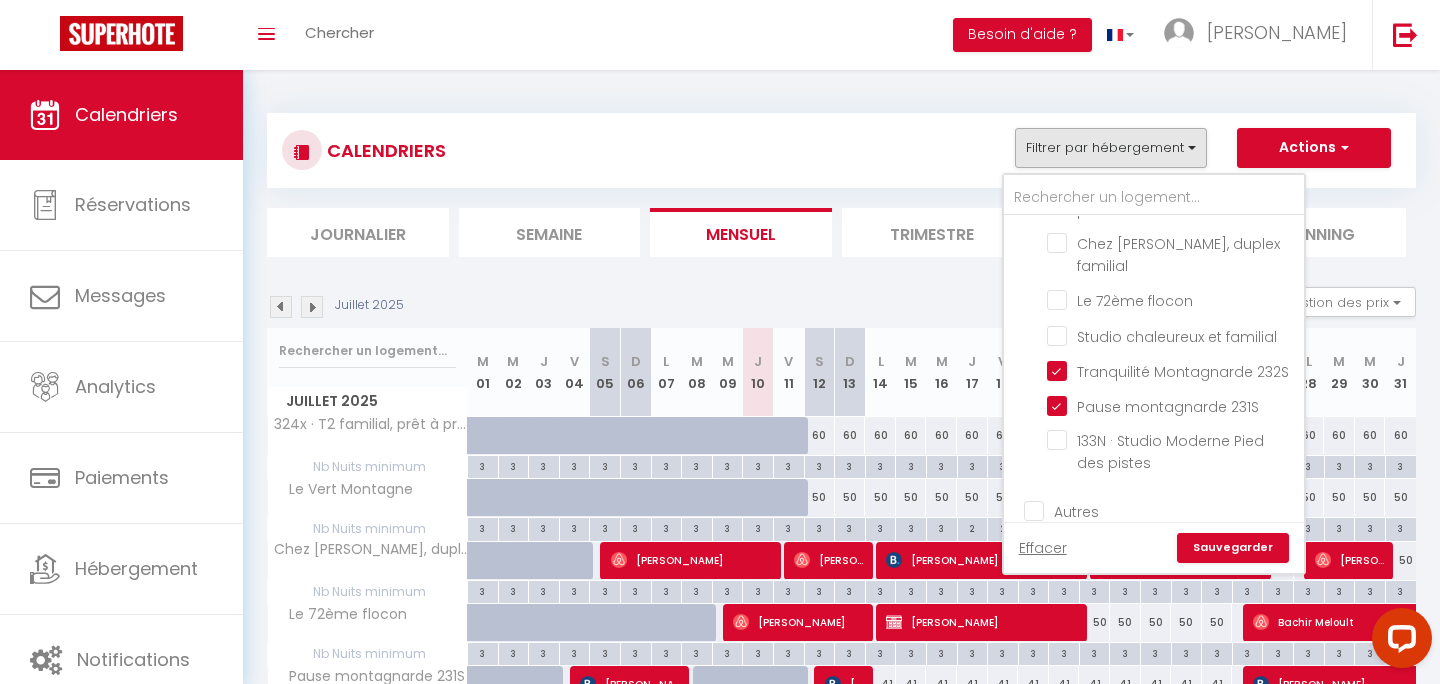 click on "Sauvegarder" at bounding box center [1233, 548] 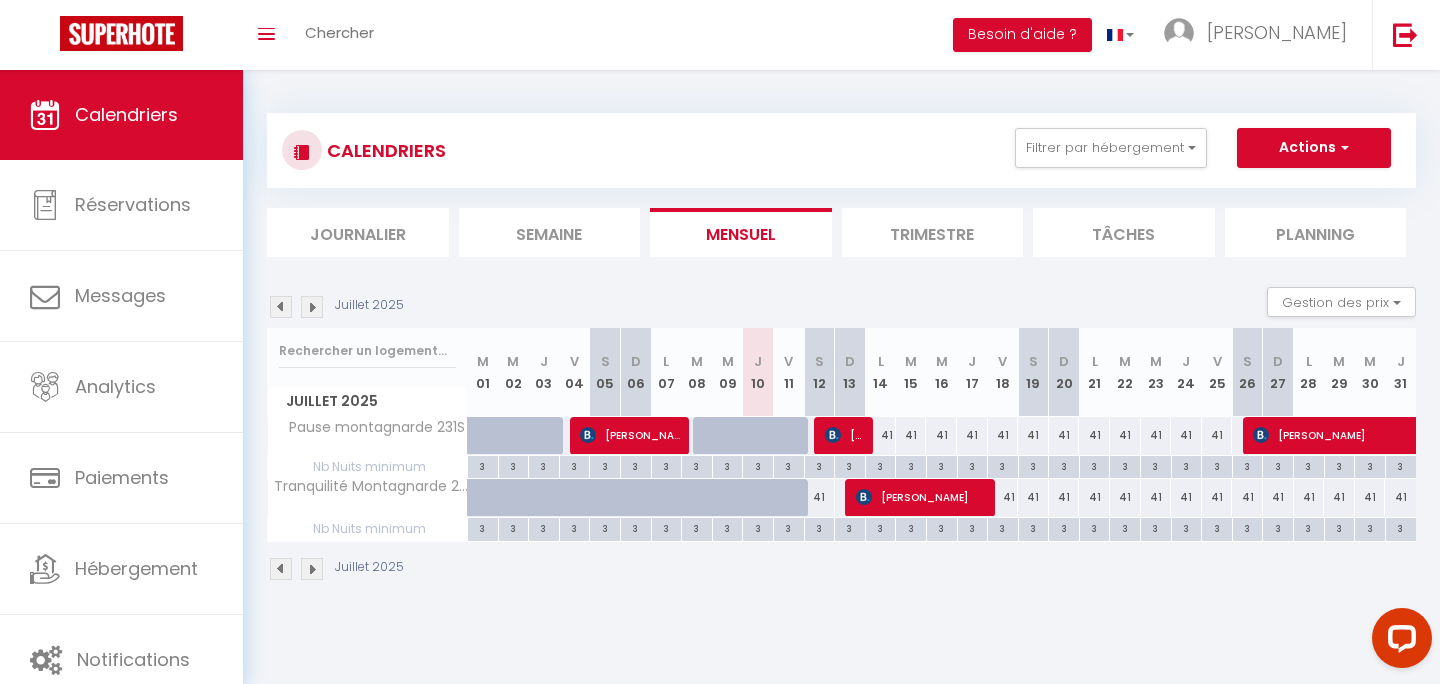 click on "Trimestre" at bounding box center [933, 232] 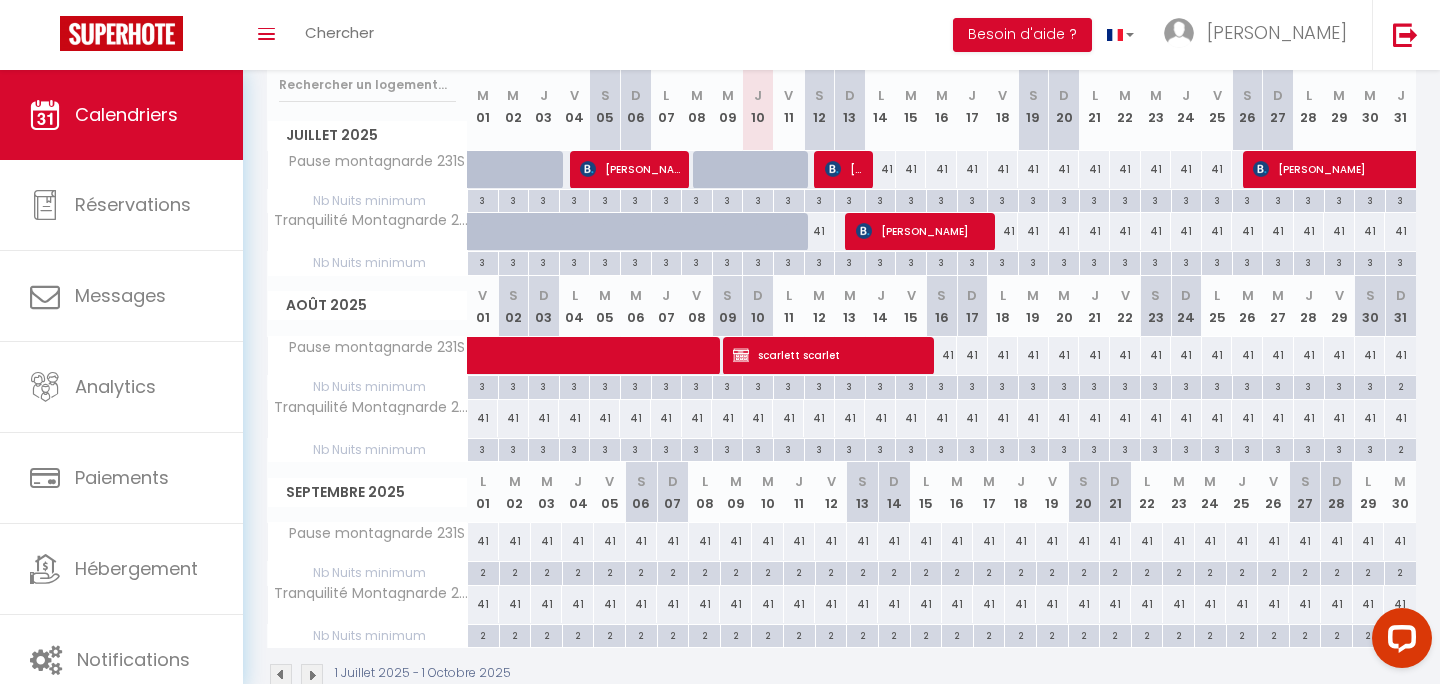 scroll, scrollTop: 278, scrollLeft: 0, axis: vertical 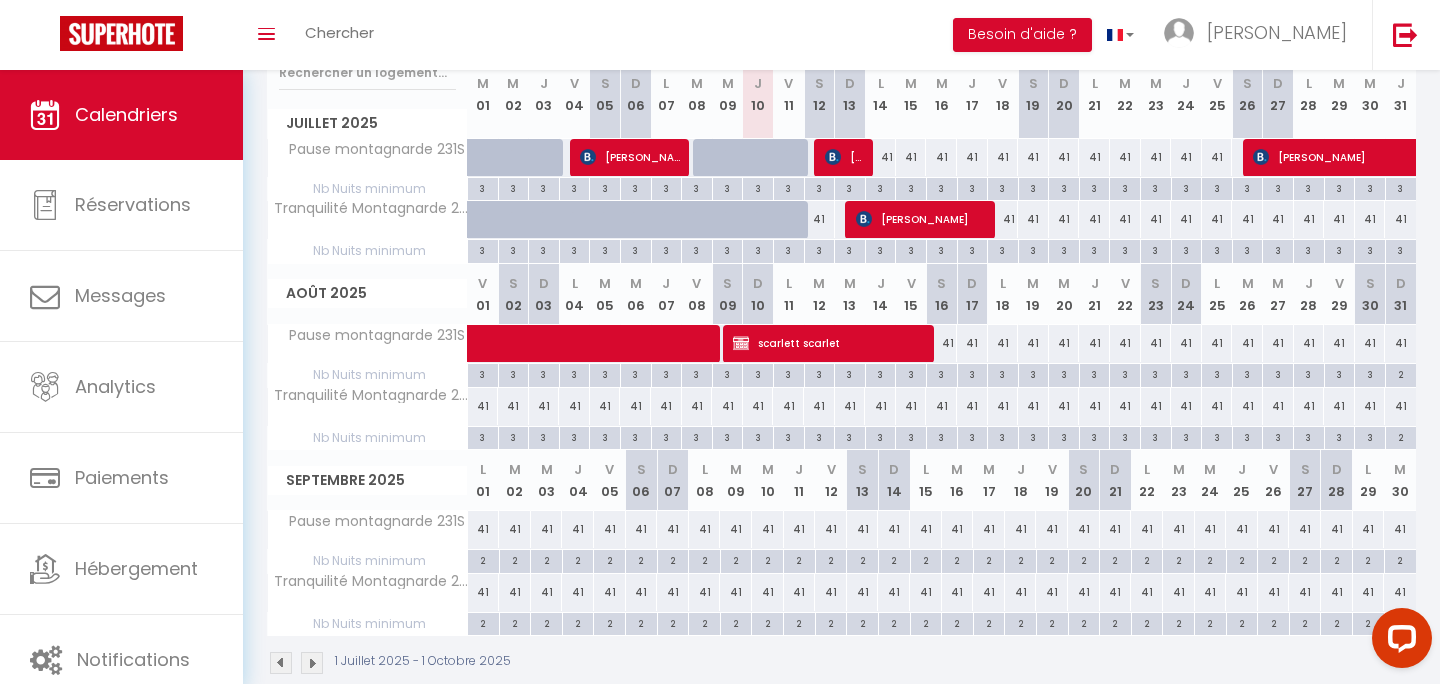 click at bounding box center [312, 663] 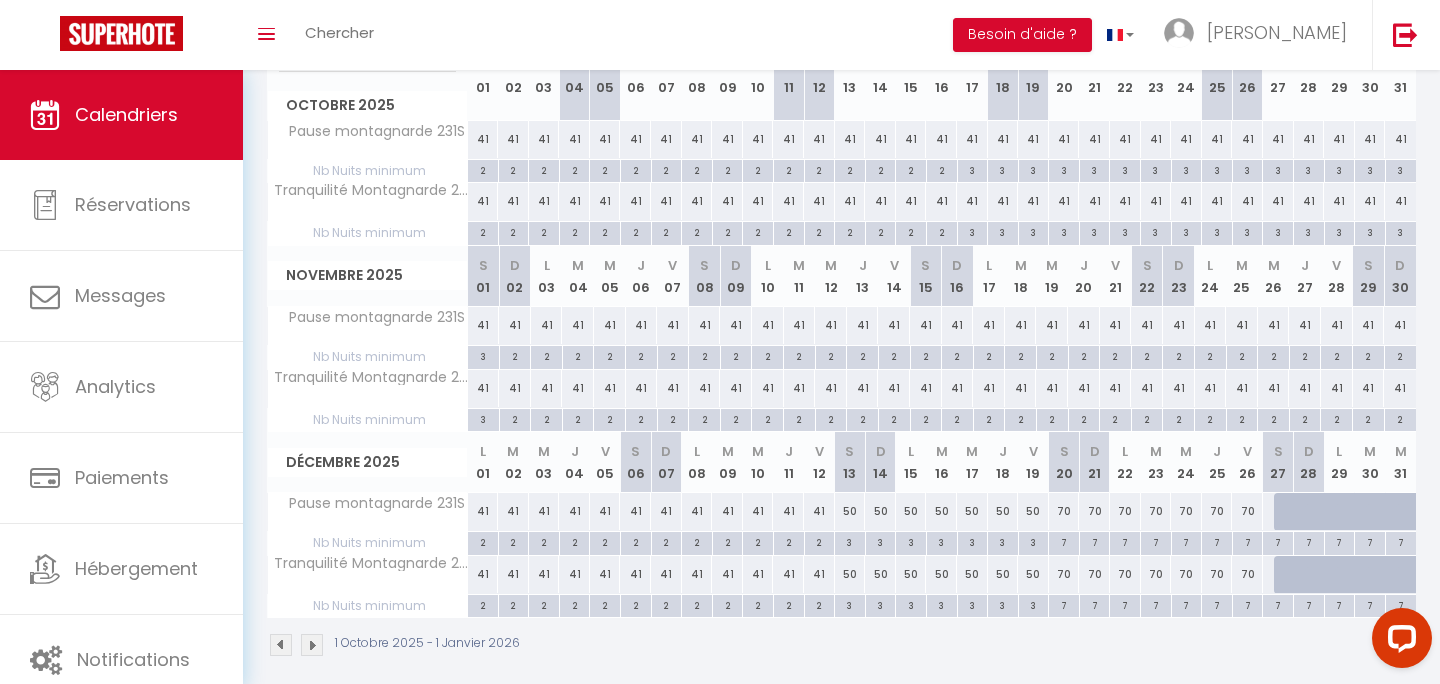 scroll, scrollTop: 313, scrollLeft: 0, axis: vertical 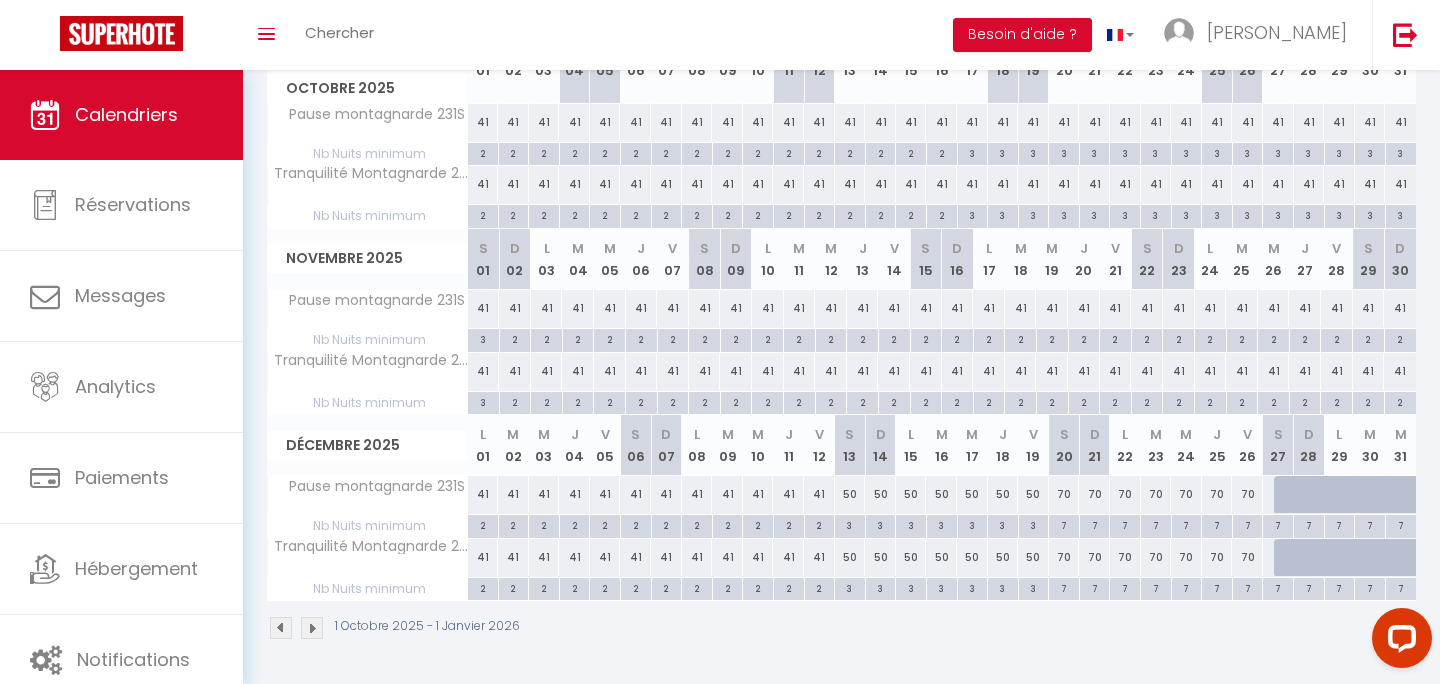 click at bounding box center (312, 628) 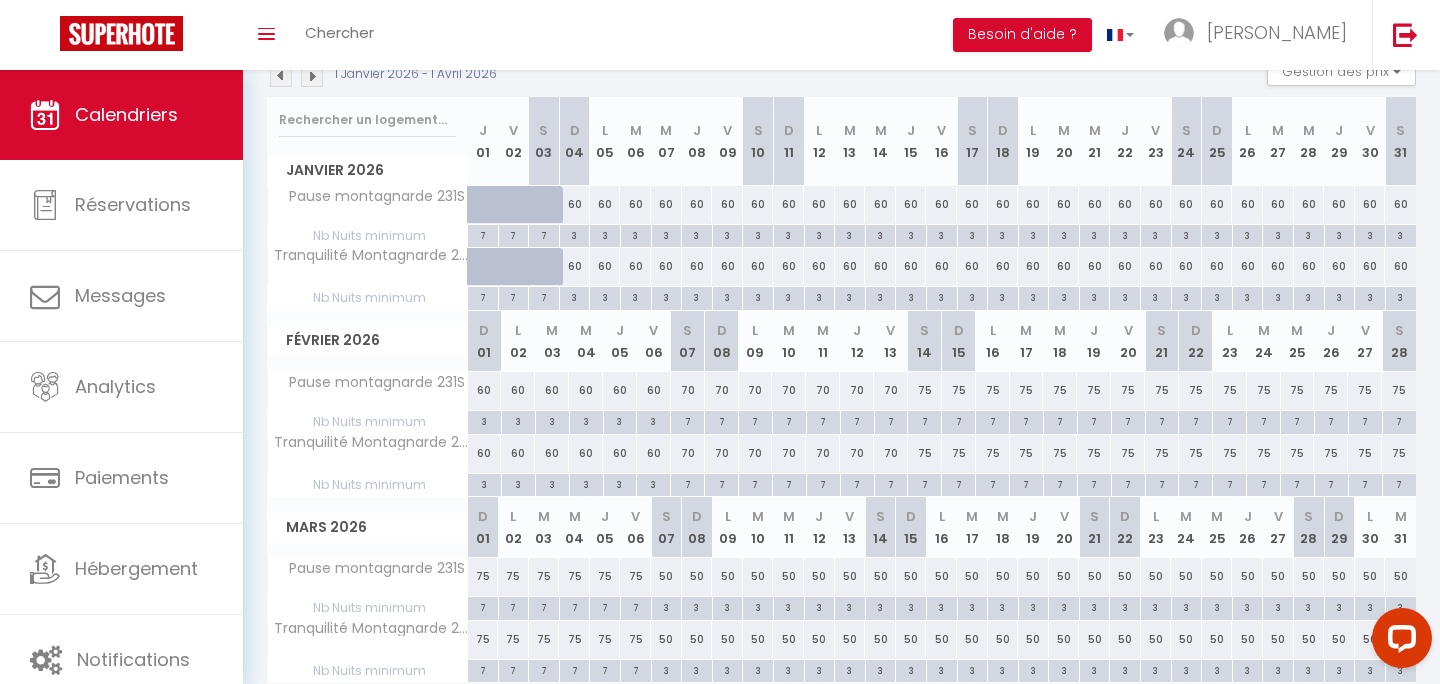 scroll, scrollTop: 313, scrollLeft: 0, axis: vertical 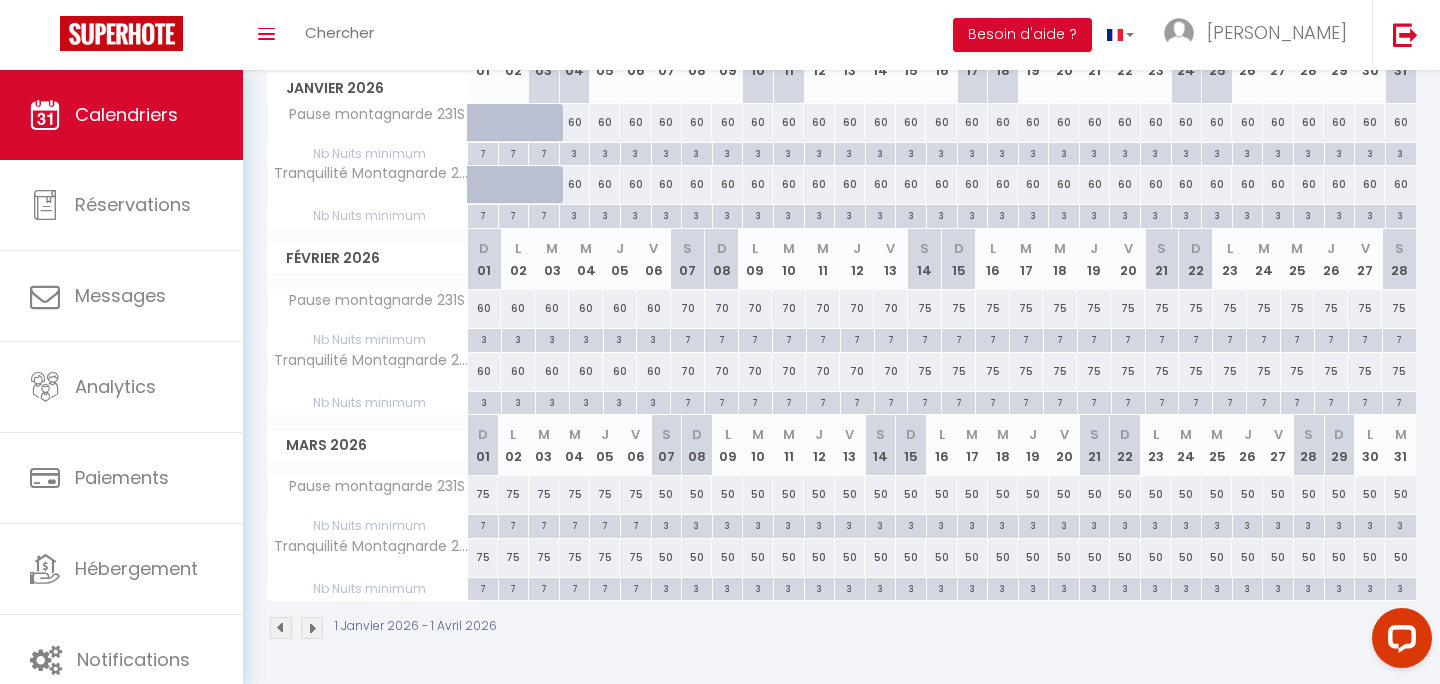click at bounding box center [312, 628] 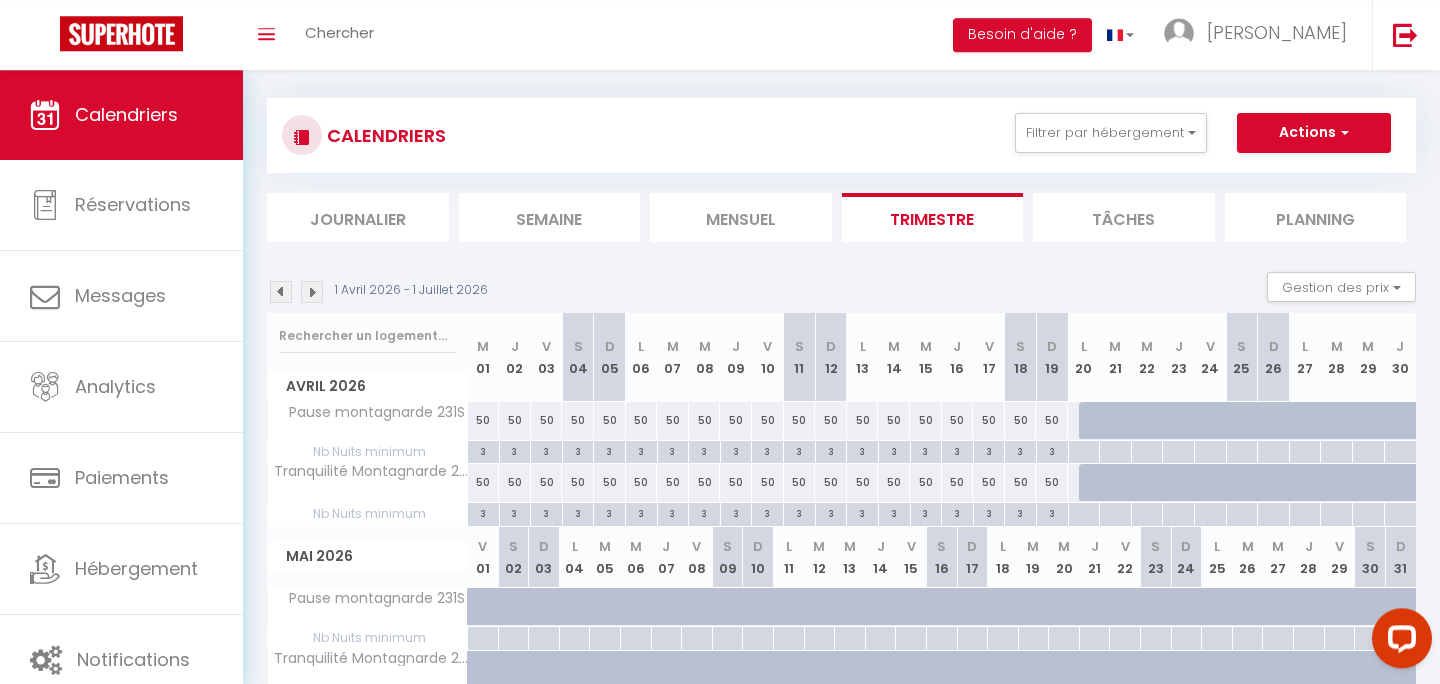 scroll, scrollTop: 0, scrollLeft: 0, axis: both 